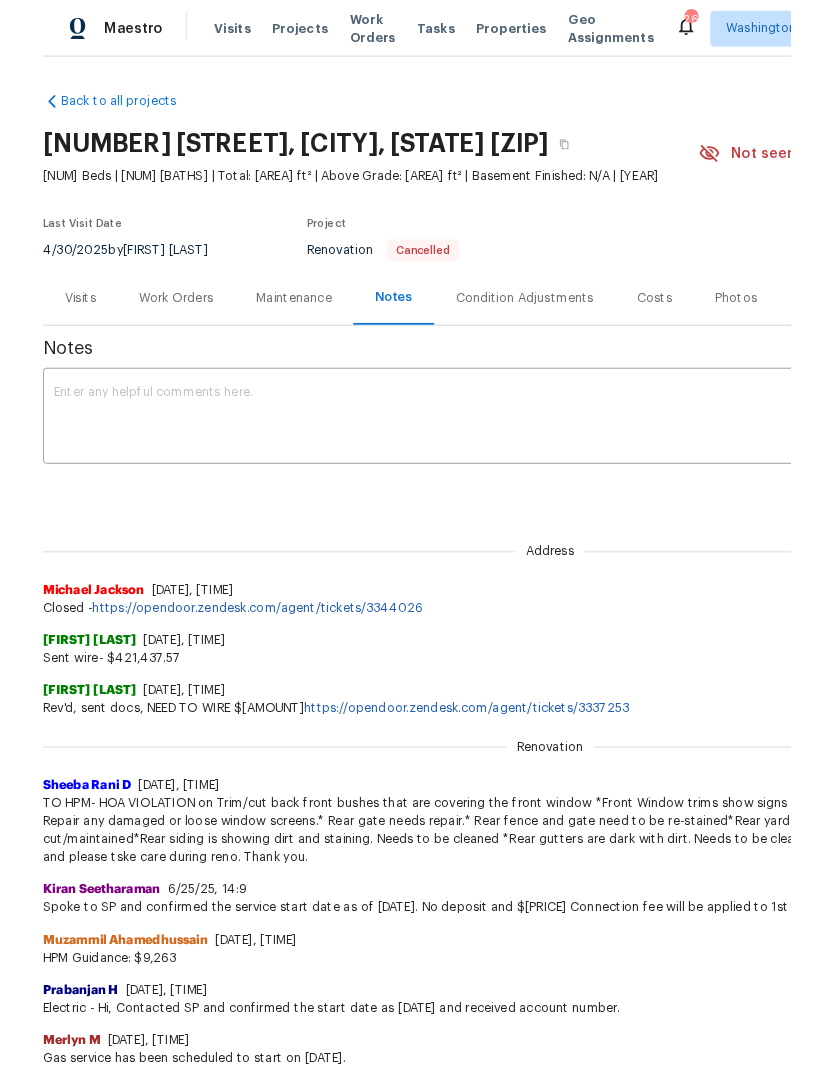 scroll, scrollTop: 123, scrollLeft: 0, axis: vertical 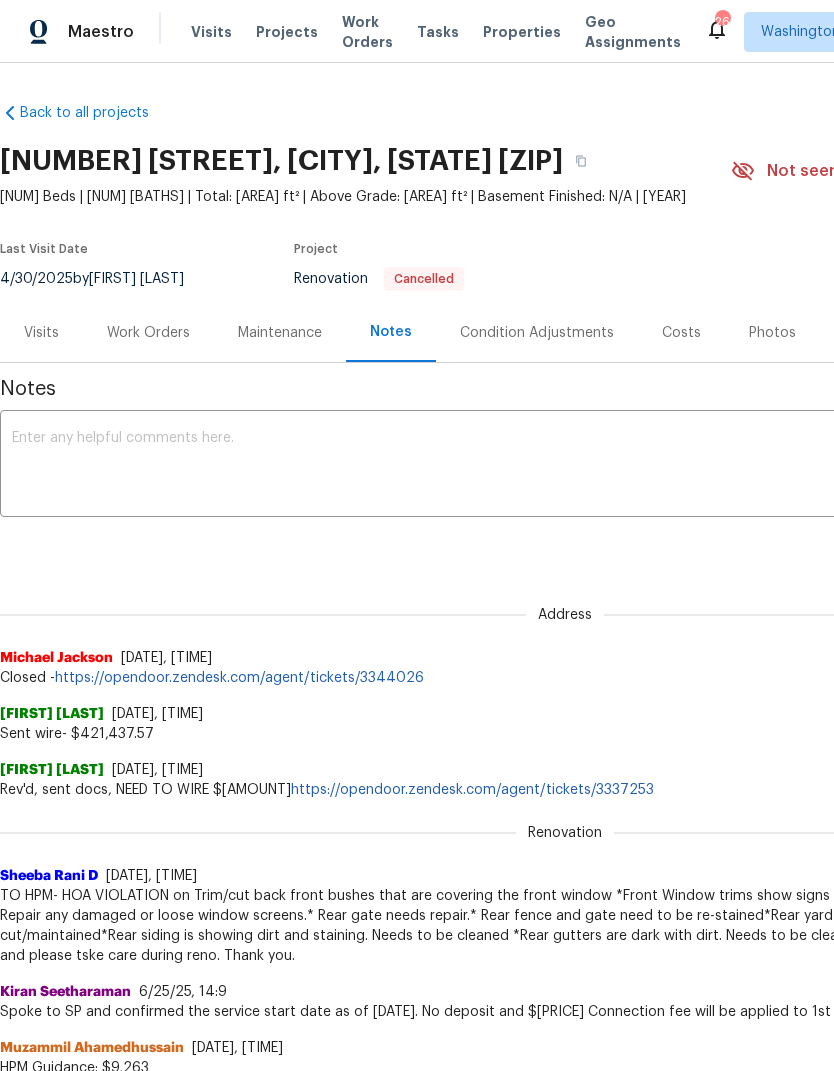 click on "Work Orders" at bounding box center [148, 333] 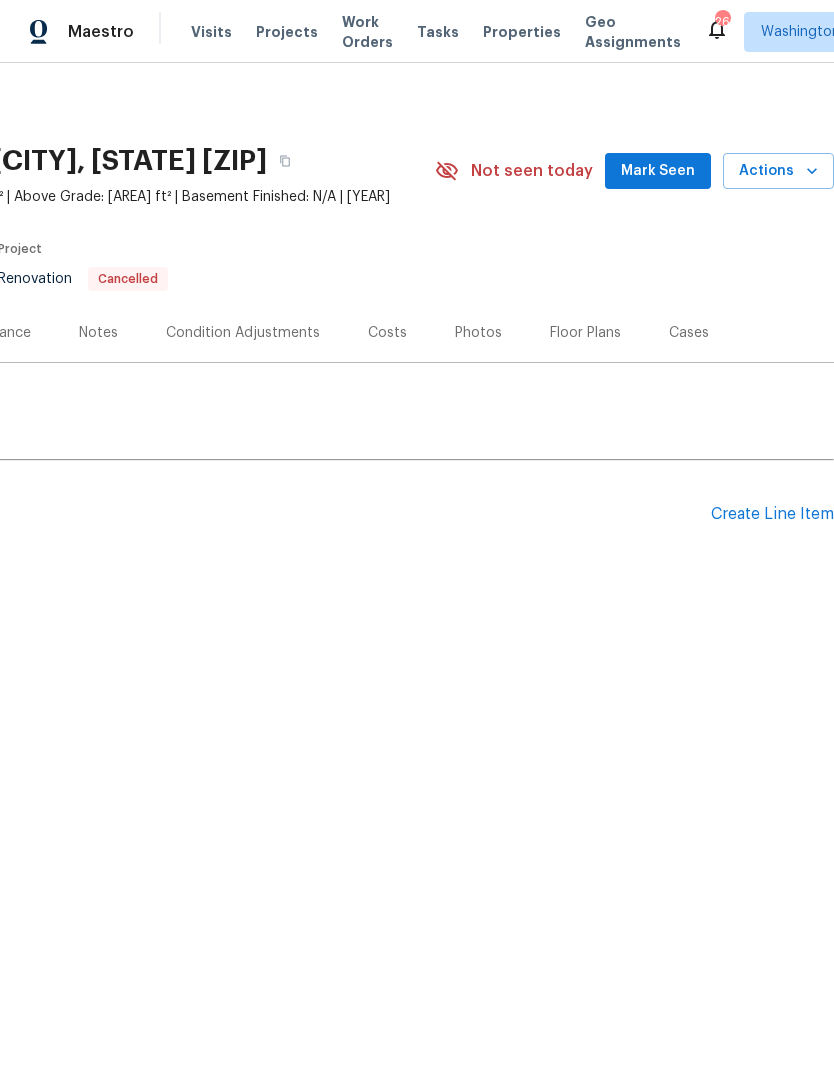 scroll, scrollTop: 0, scrollLeft: 296, axis: horizontal 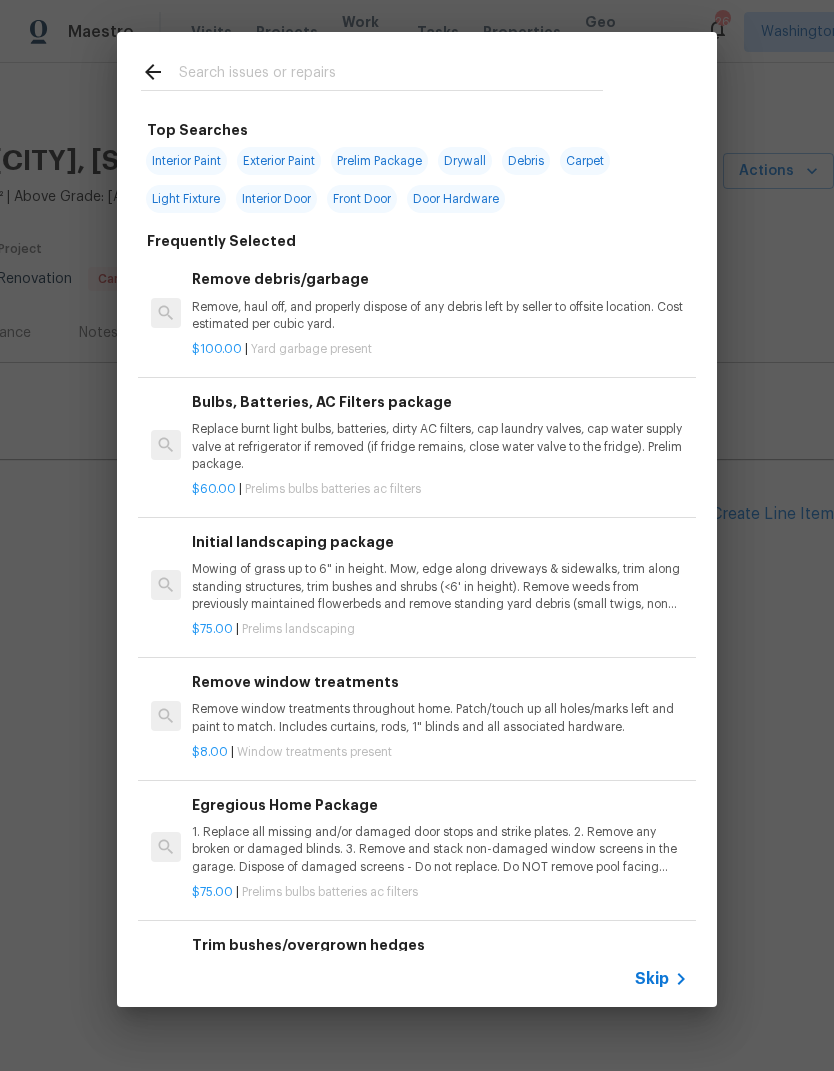 click at bounding box center (372, 71) 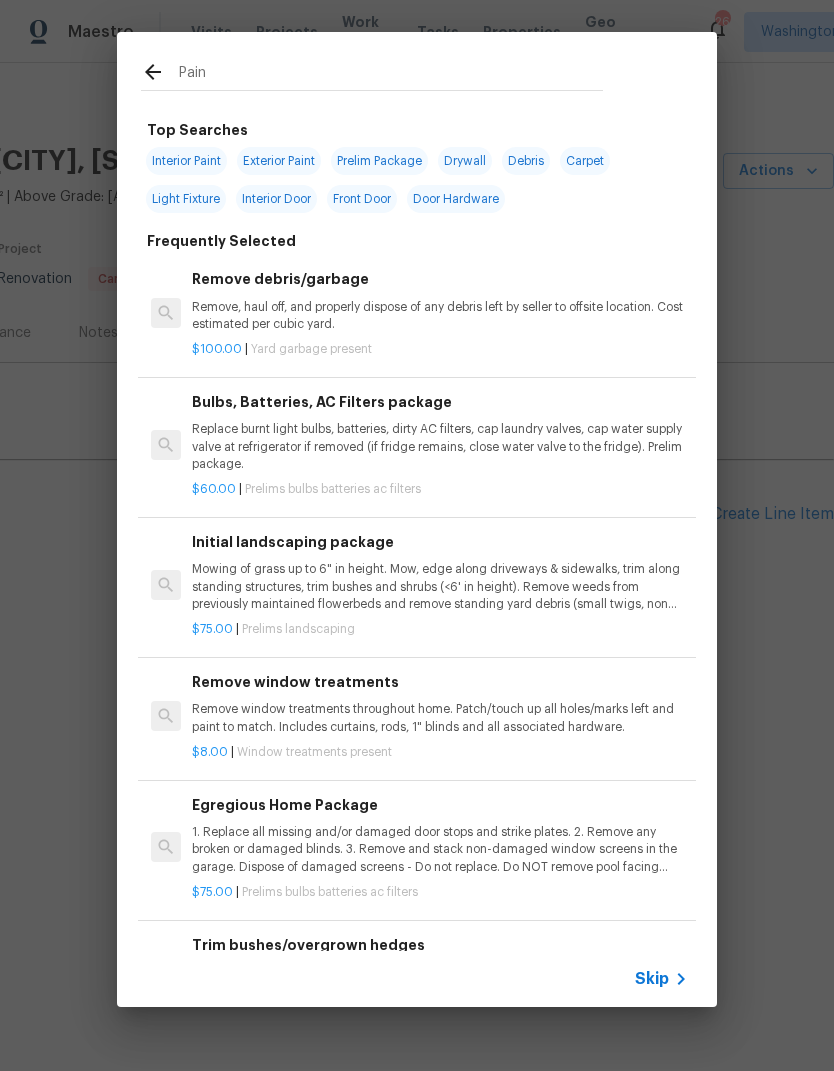 type on "Paint" 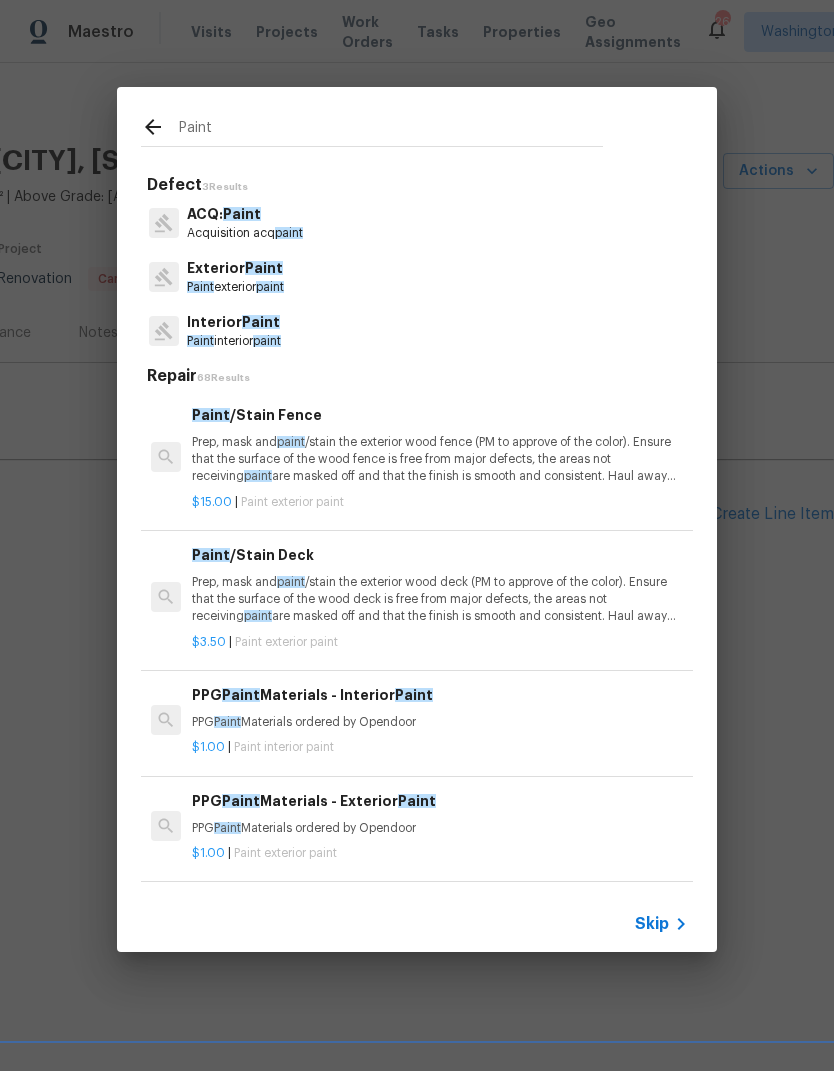 click on "Paint  interior  paint" at bounding box center (234, 341) 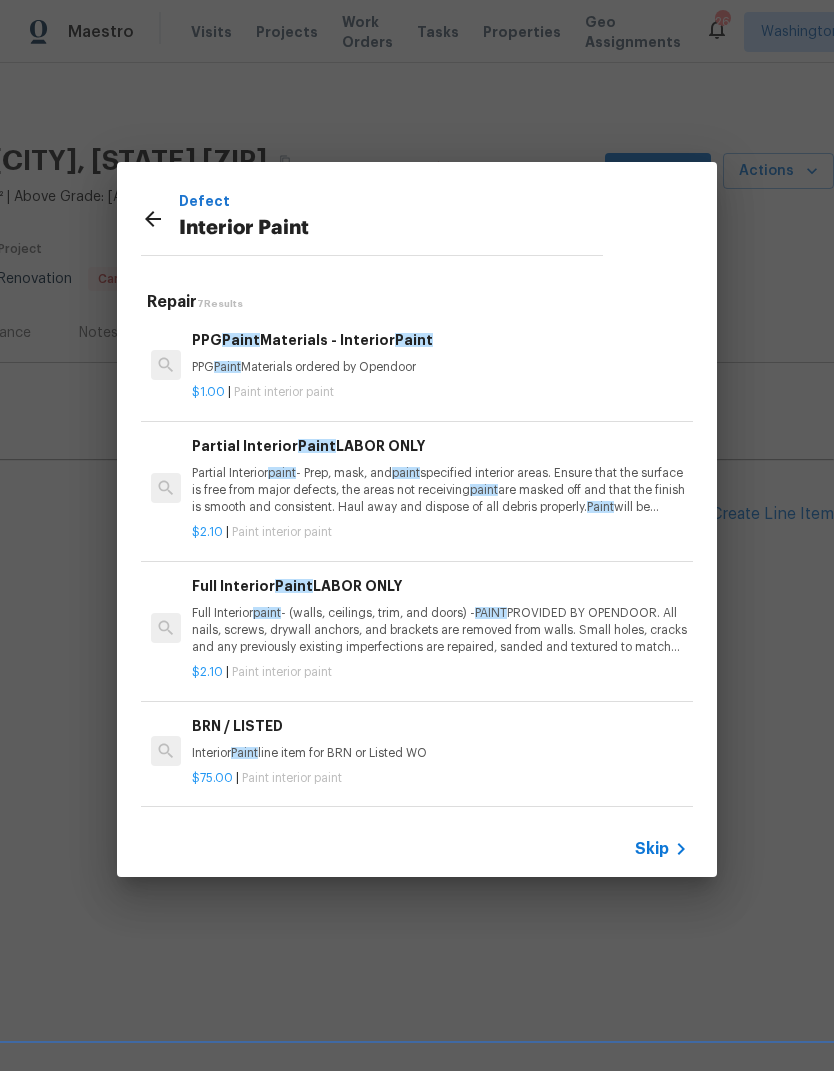 click on "Full Interior  paint  - (walls, ceilings, trim, and doors) -  PAINT  PROVIDED BY OPENDOOR. All nails, screws, drywall anchors, and brackets are removed from walls. Small holes, cracks and any previously existing imperfections are repaired, sanded and textured to match surrounding texture prior to  paint ing. Caulk all edges/corners, windows, doors, counters, tubs/showers and baseboards; To include  paint ing of all register vents (after proper preparation), all sides of doors, protection of floors, cabinets, hardware and hinges, windows with drop cloths, plastic sheeting and masking. Clean up and removal of prep debris and any  paint  overspray." at bounding box center (440, 630) 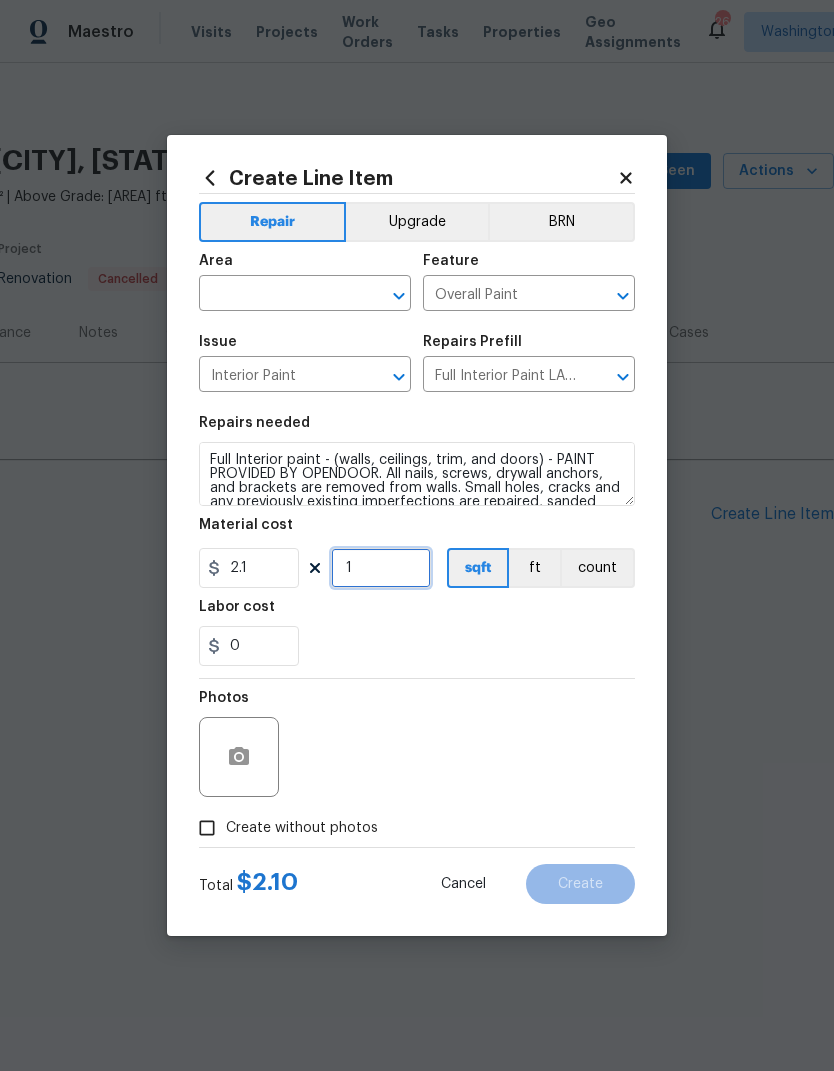 click on "1" at bounding box center [381, 568] 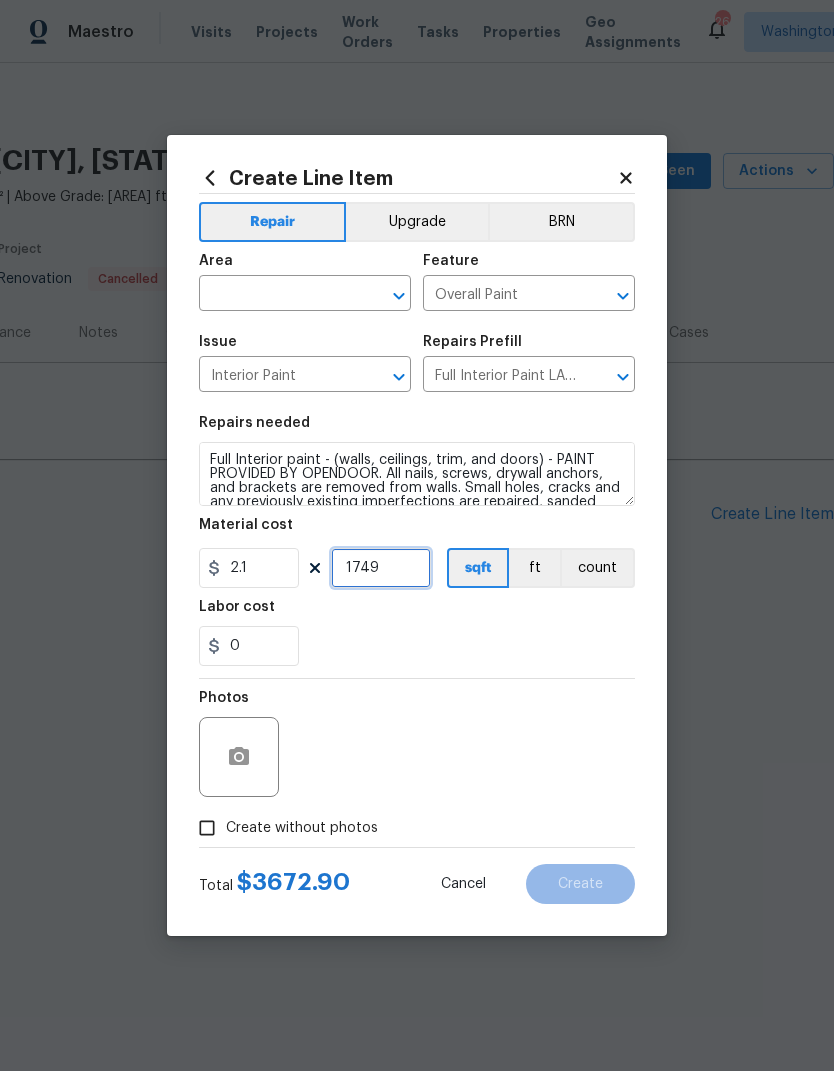 type on "1749" 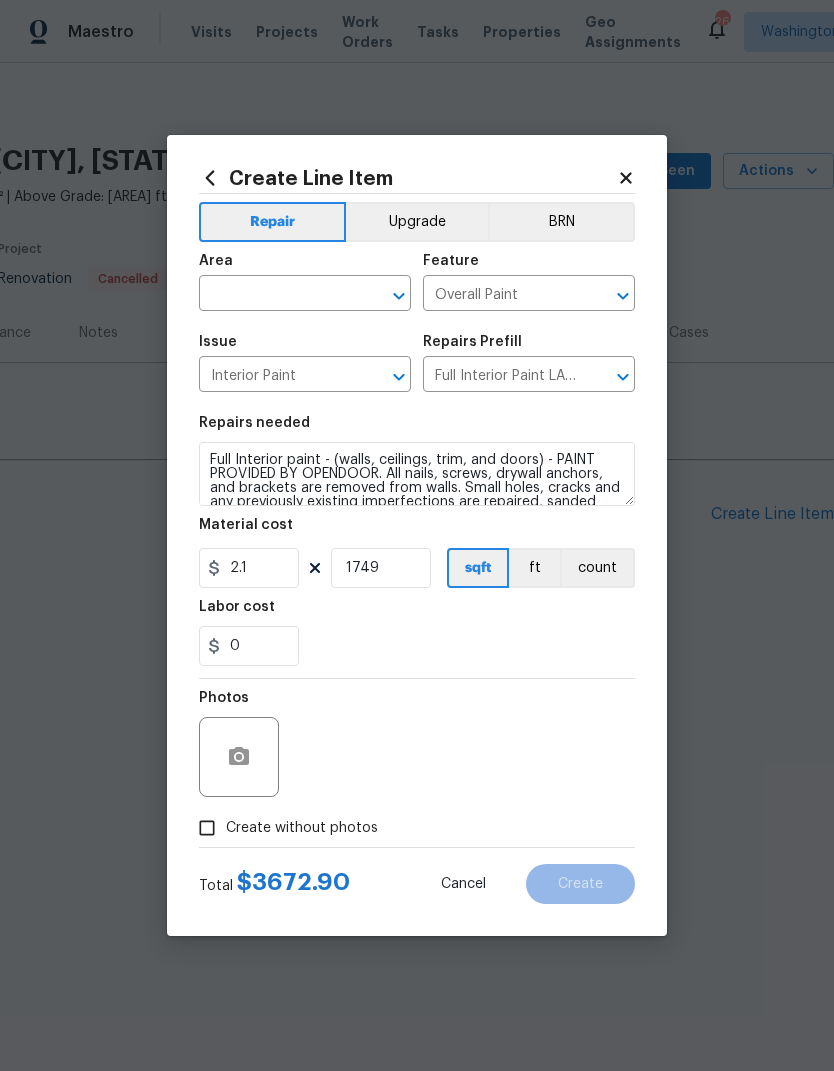 click on "0" at bounding box center (417, 646) 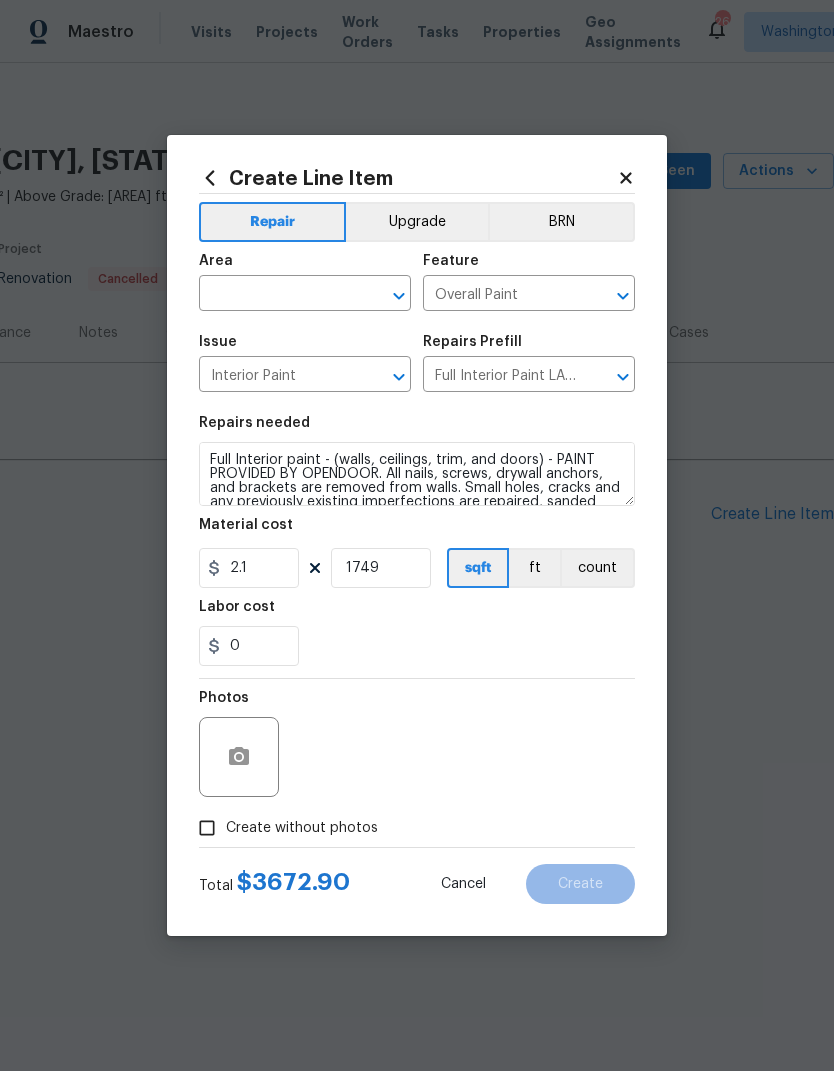 click at bounding box center (277, 295) 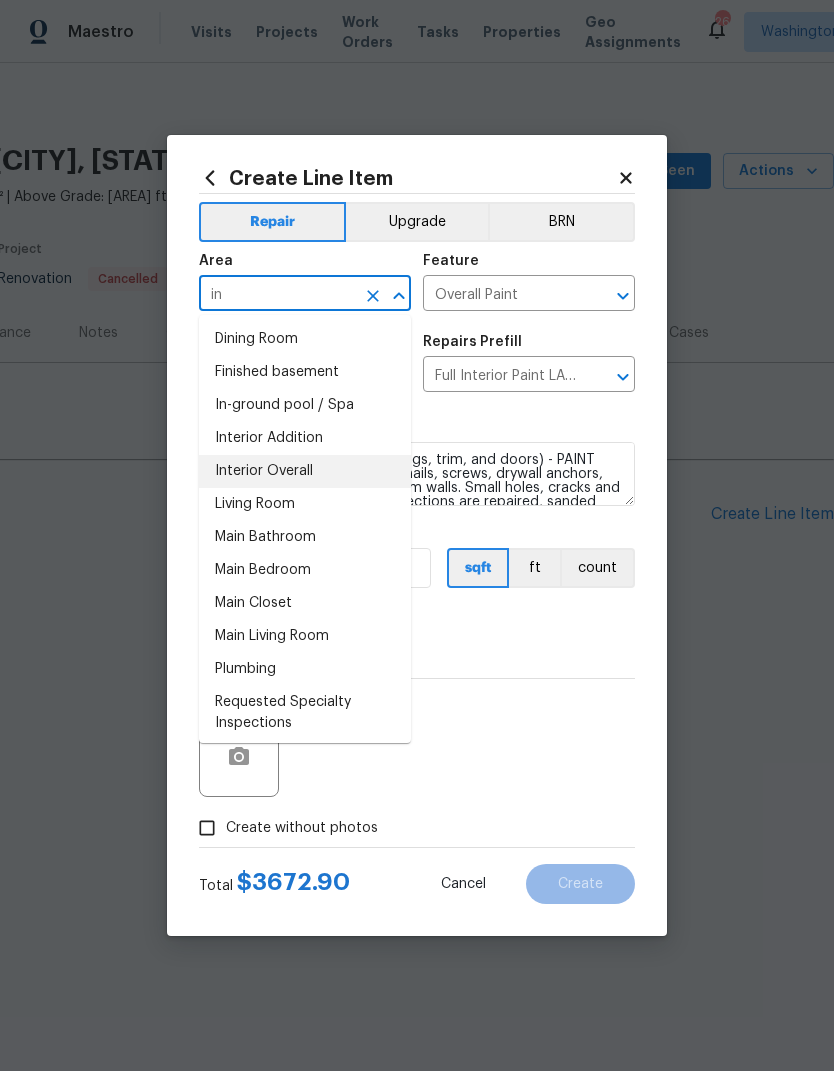 click on "Interior Overall" at bounding box center (305, 471) 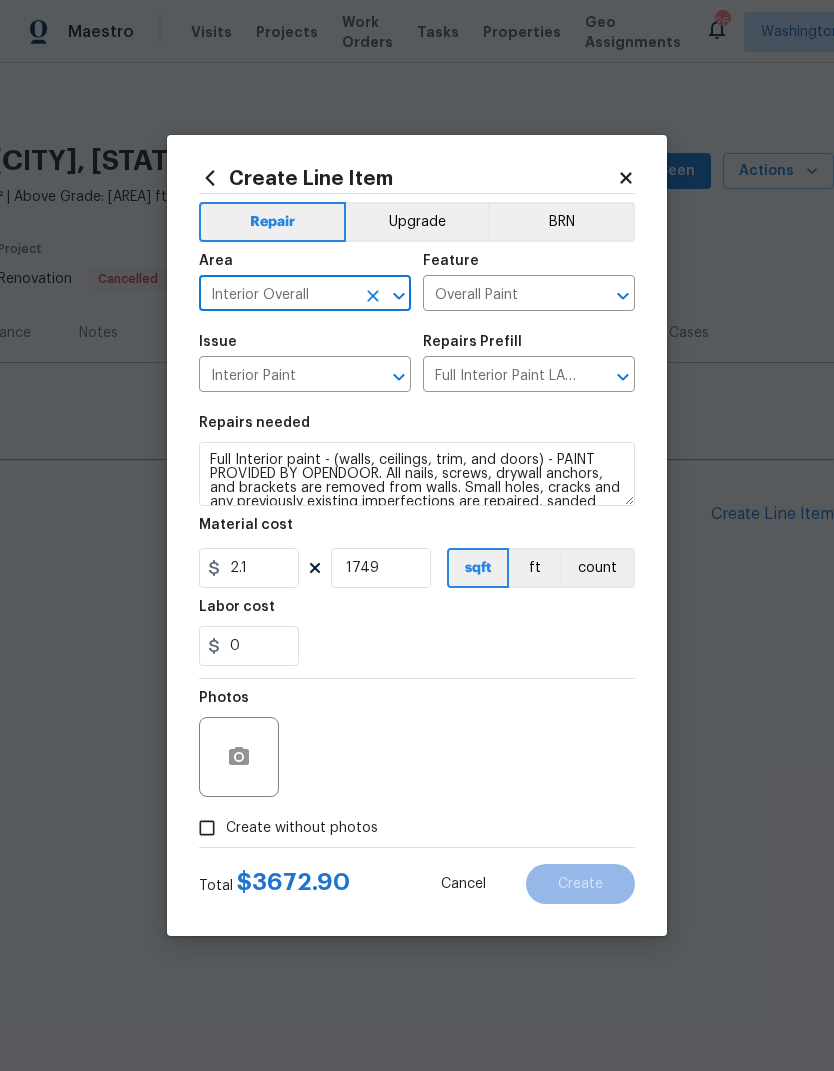 click on "Labor cost" at bounding box center [417, 613] 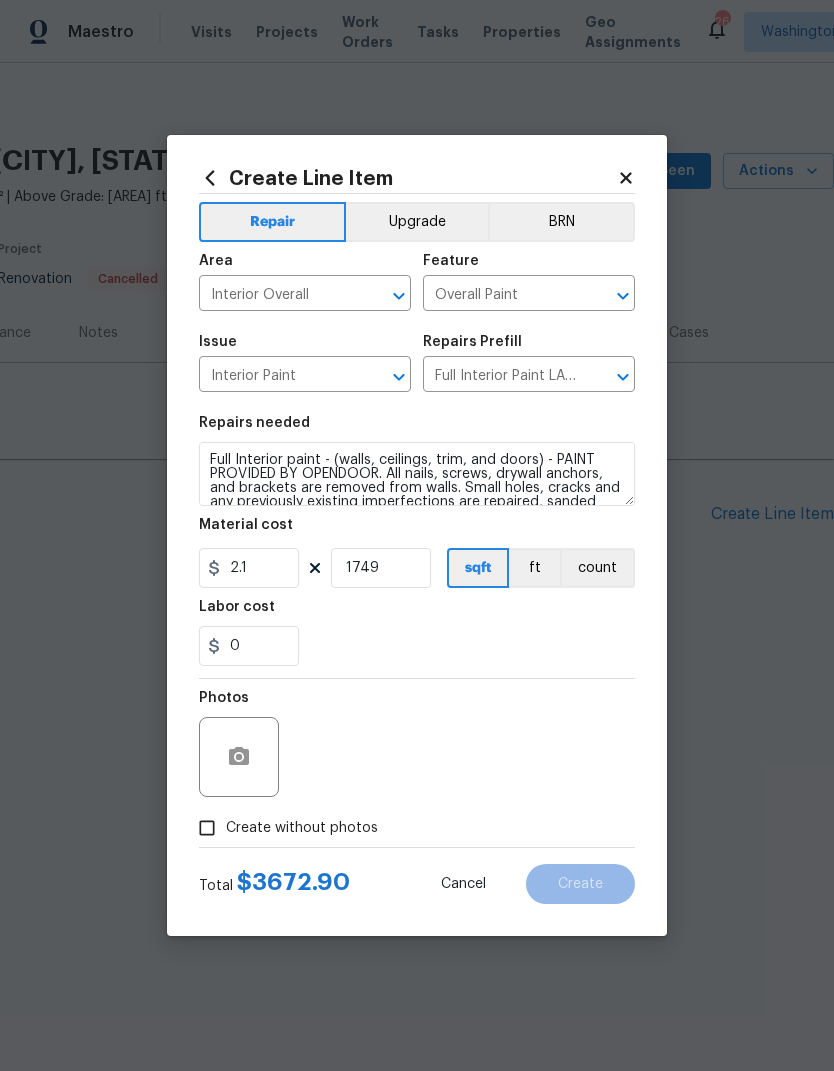 click on "Create without photos" at bounding box center (207, 828) 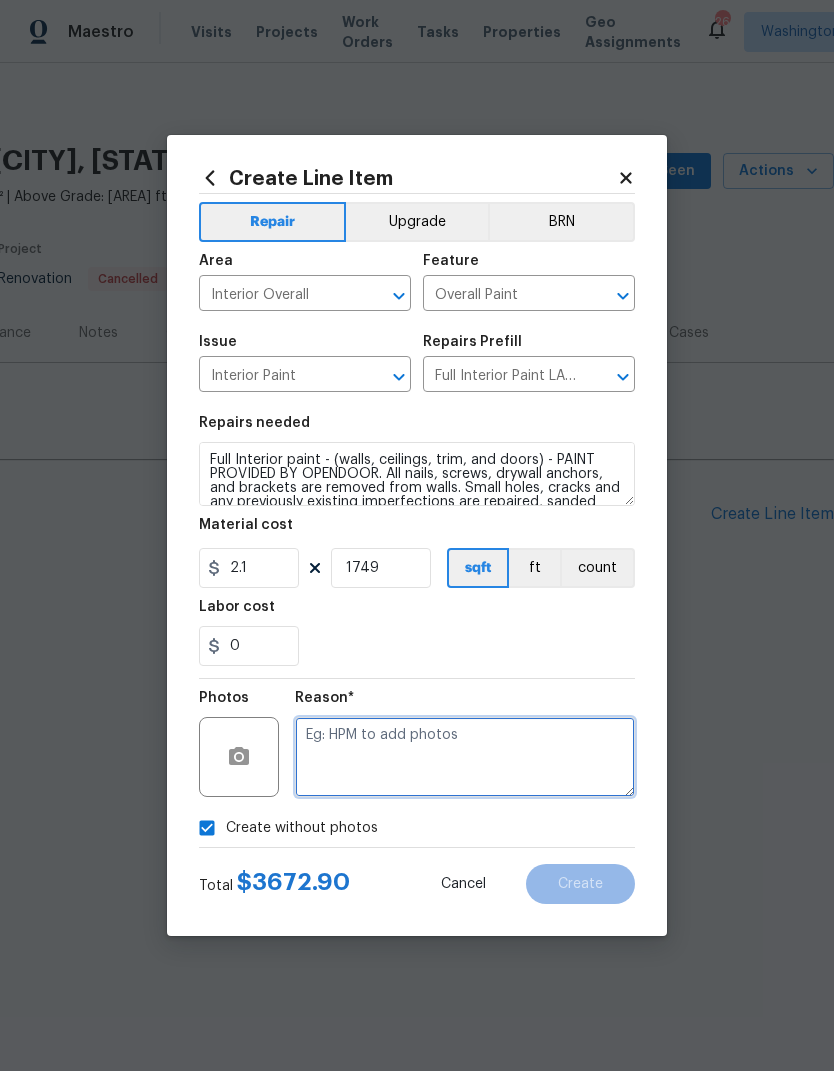 click at bounding box center (465, 757) 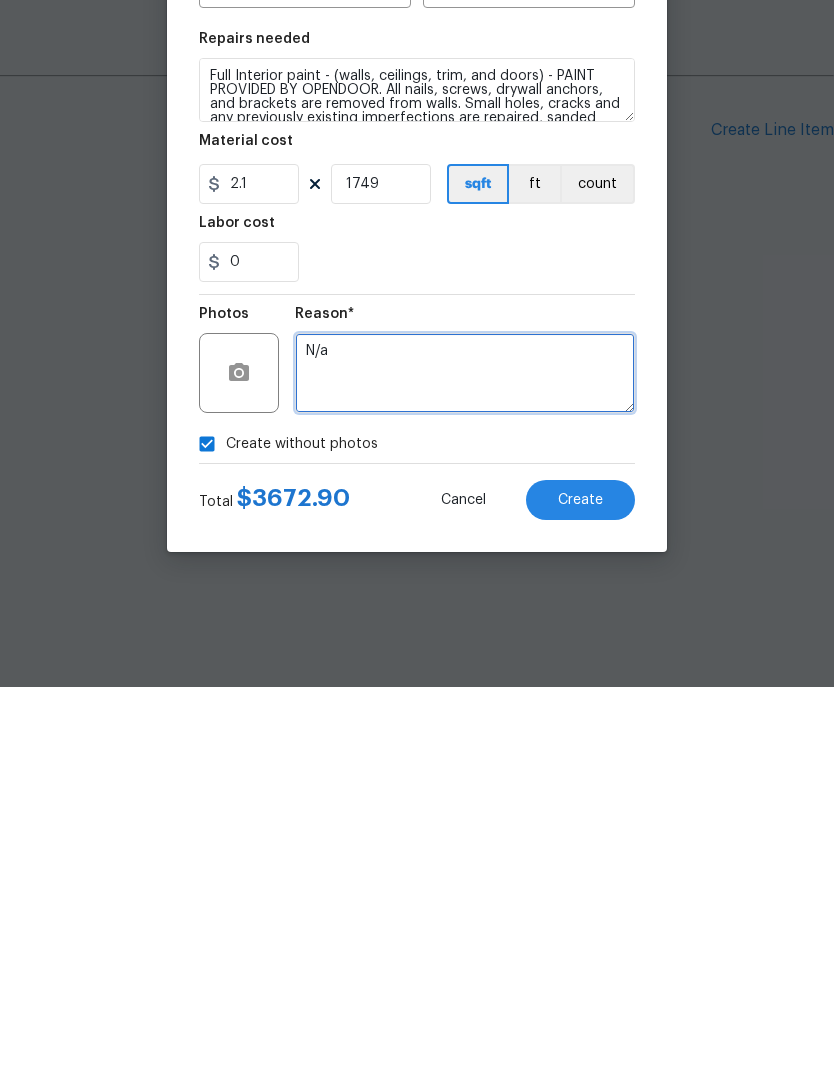 type on "N/a" 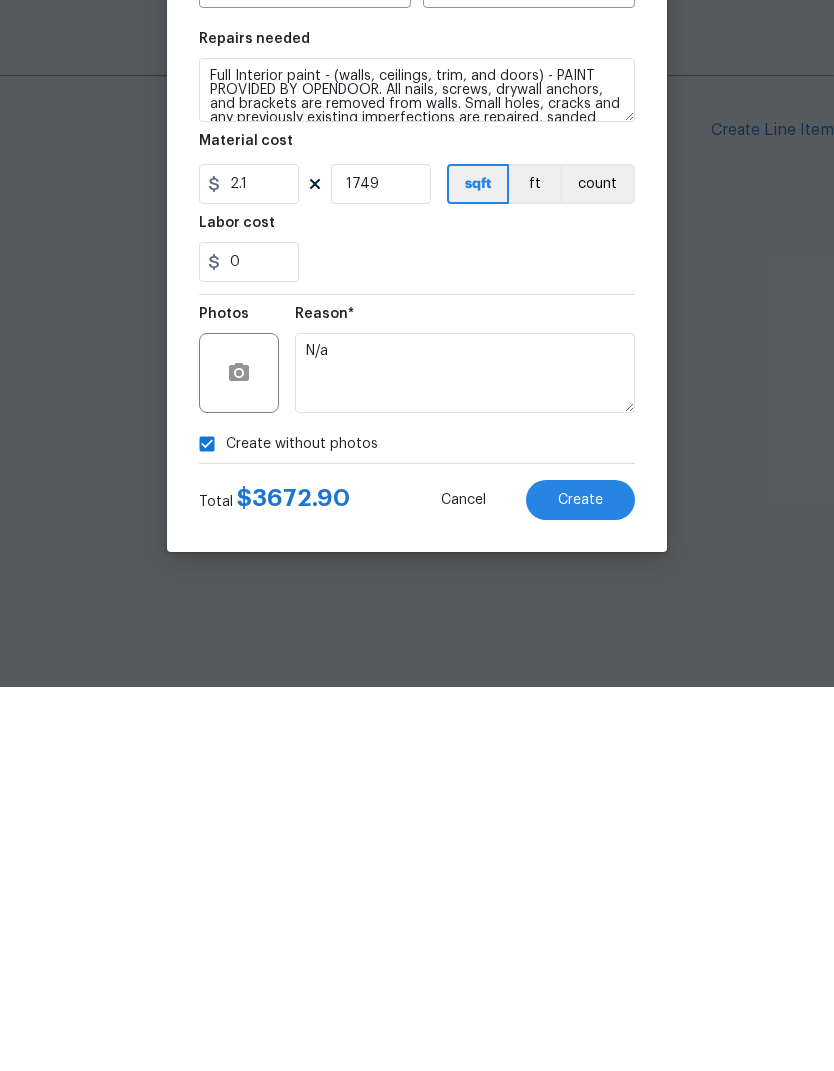 click on "Create" at bounding box center [580, 884] 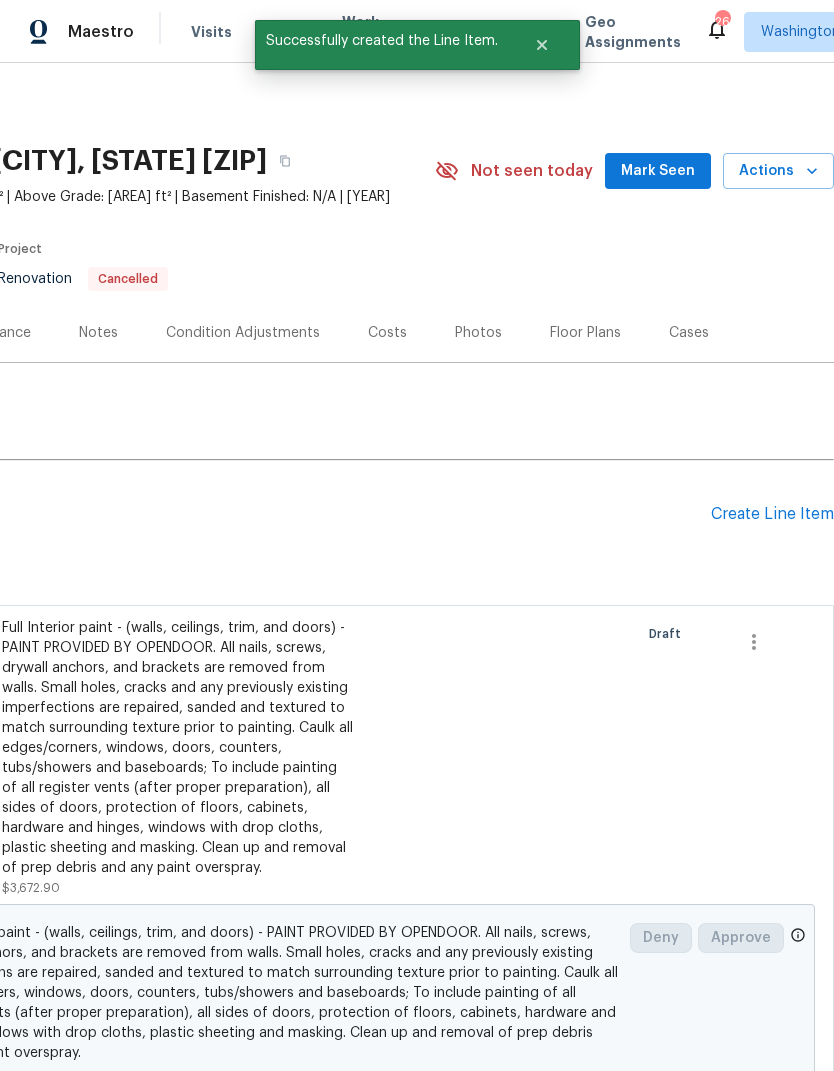 click on "Create Line Item" at bounding box center (772, 514) 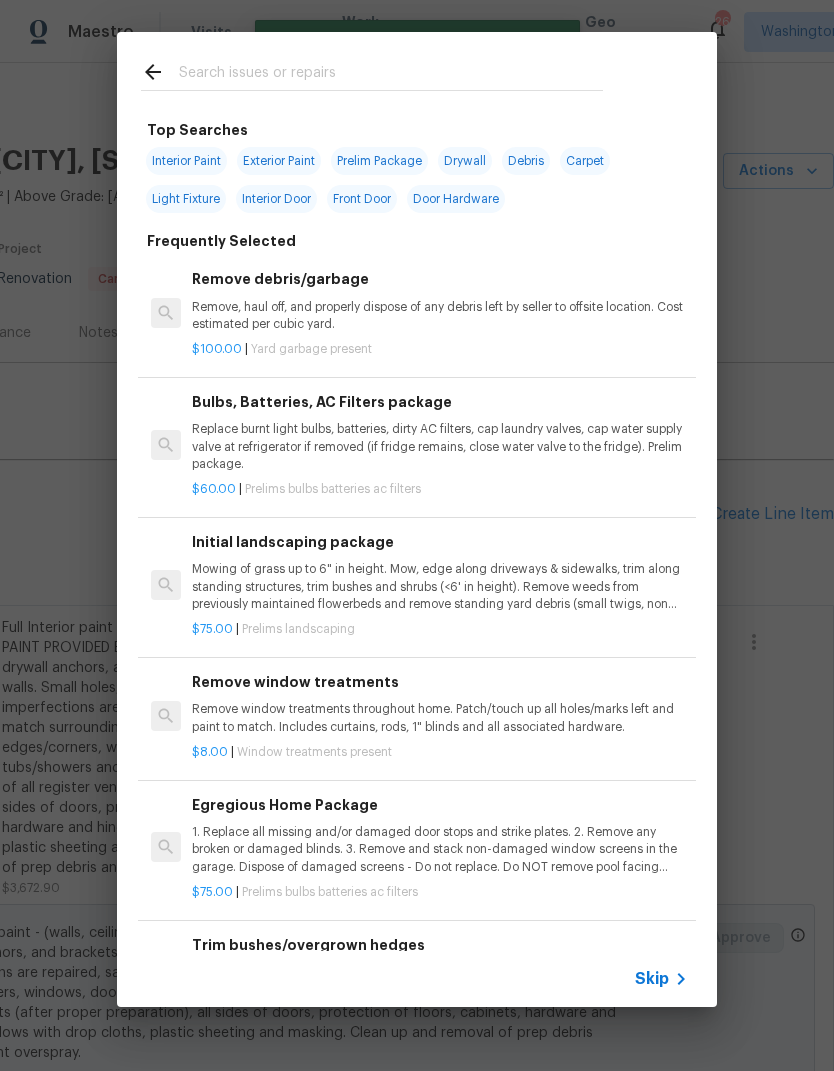 click at bounding box center (391, 75) 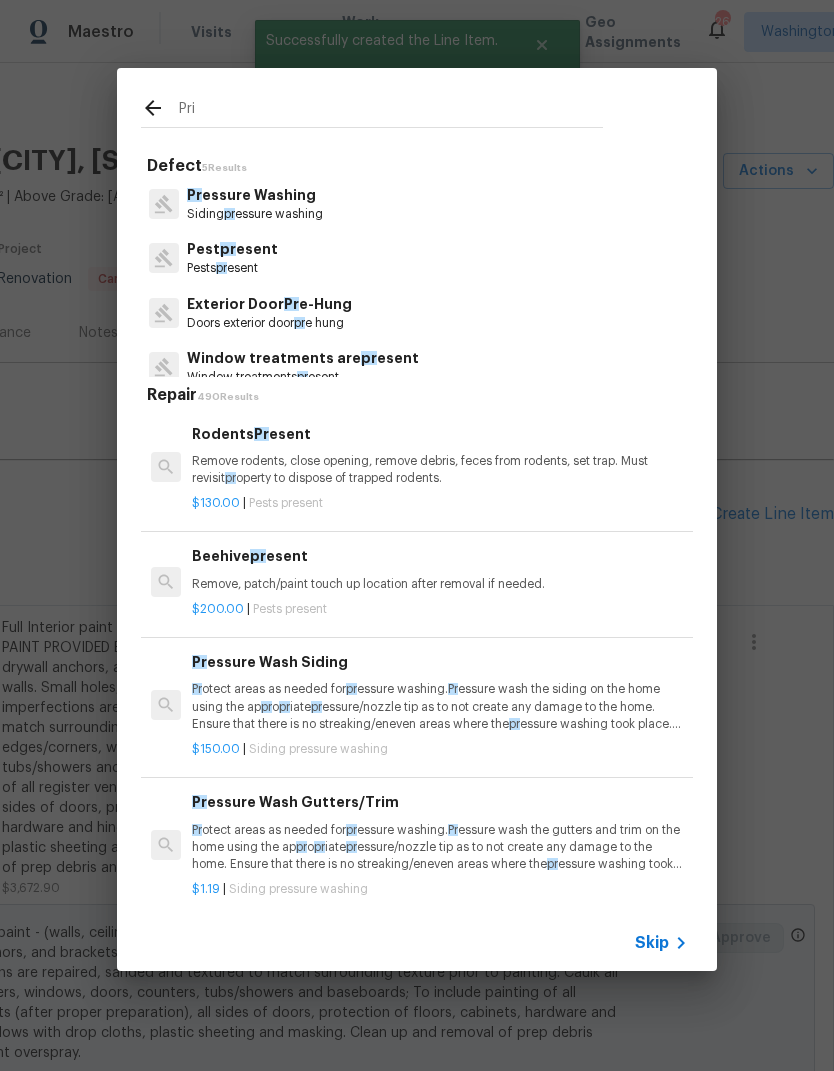type on "Prim" 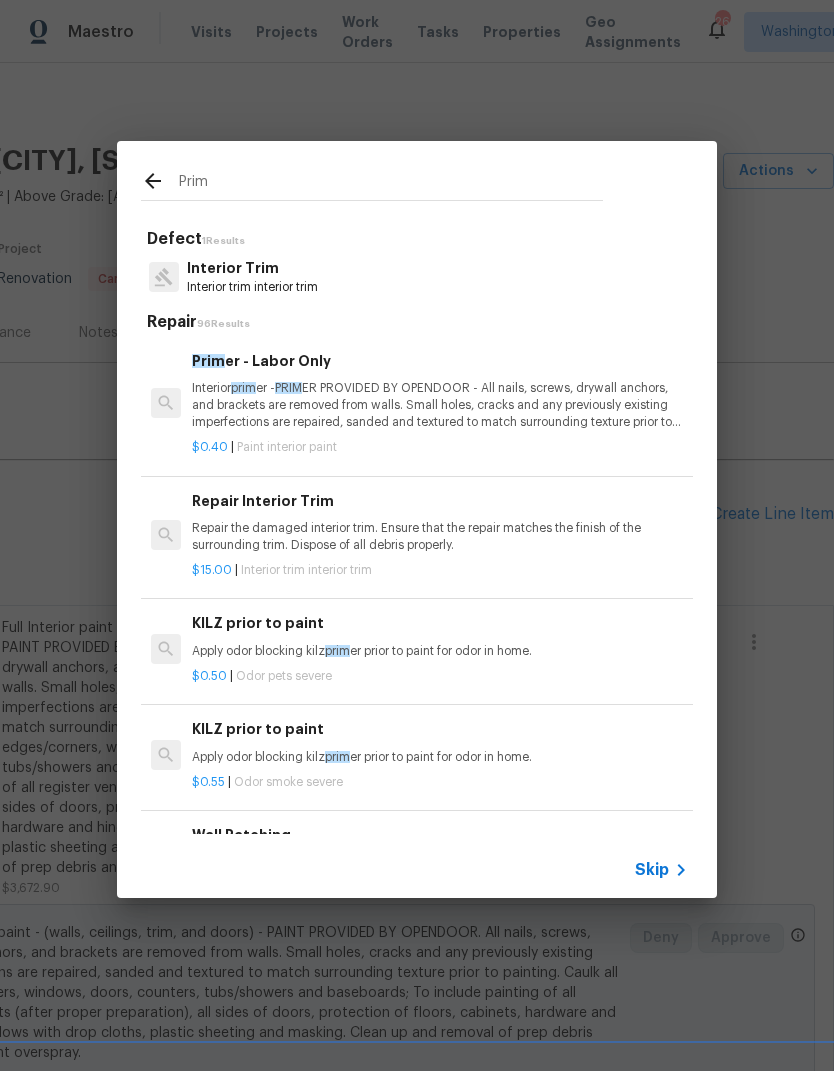 click on "Interior  prim er -  PRIM ER PROVIDED BY OPENDOOR - All nails, screws, drywall anchors, and brackets are removed from walls. Small holes, cracks and any previously existing imperfections are repaired, sanded and textured to match surrounding texture prior to painting. Caulk all edges/corners, windows, doors, counters, tubs/showers and baseboards." at bounding box center [440, 405] 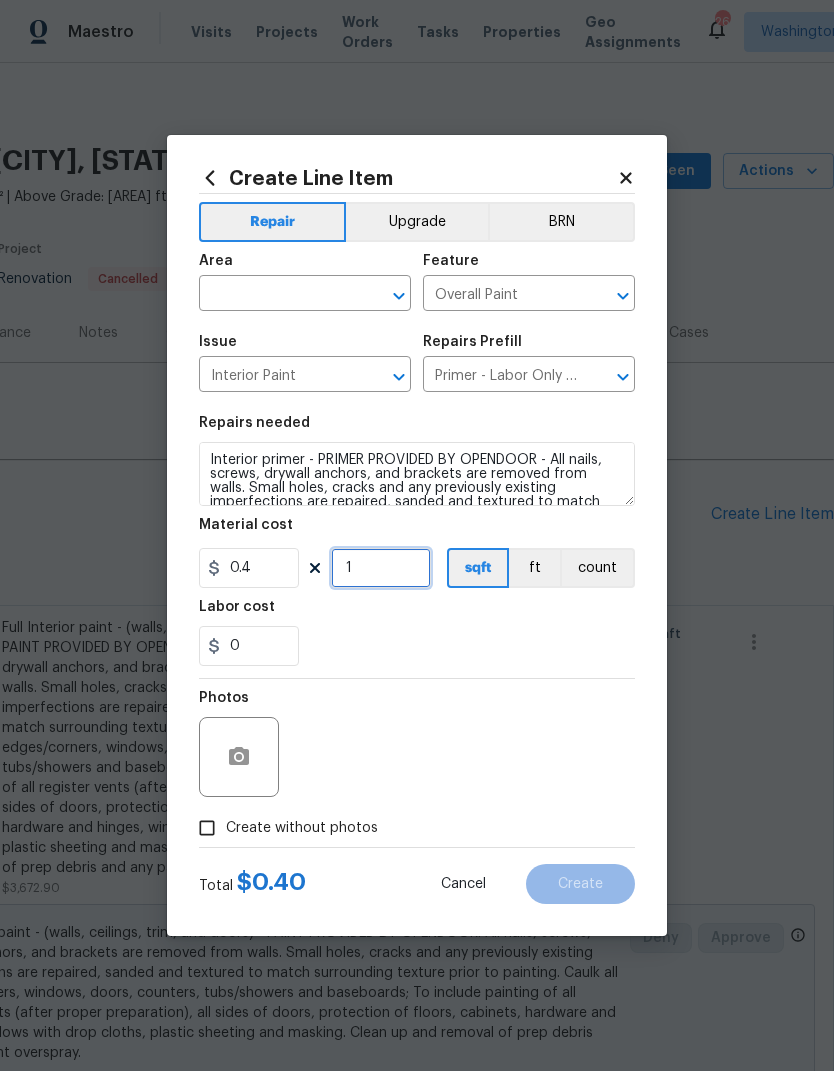 click on "1" at bounding box center [381, 568] 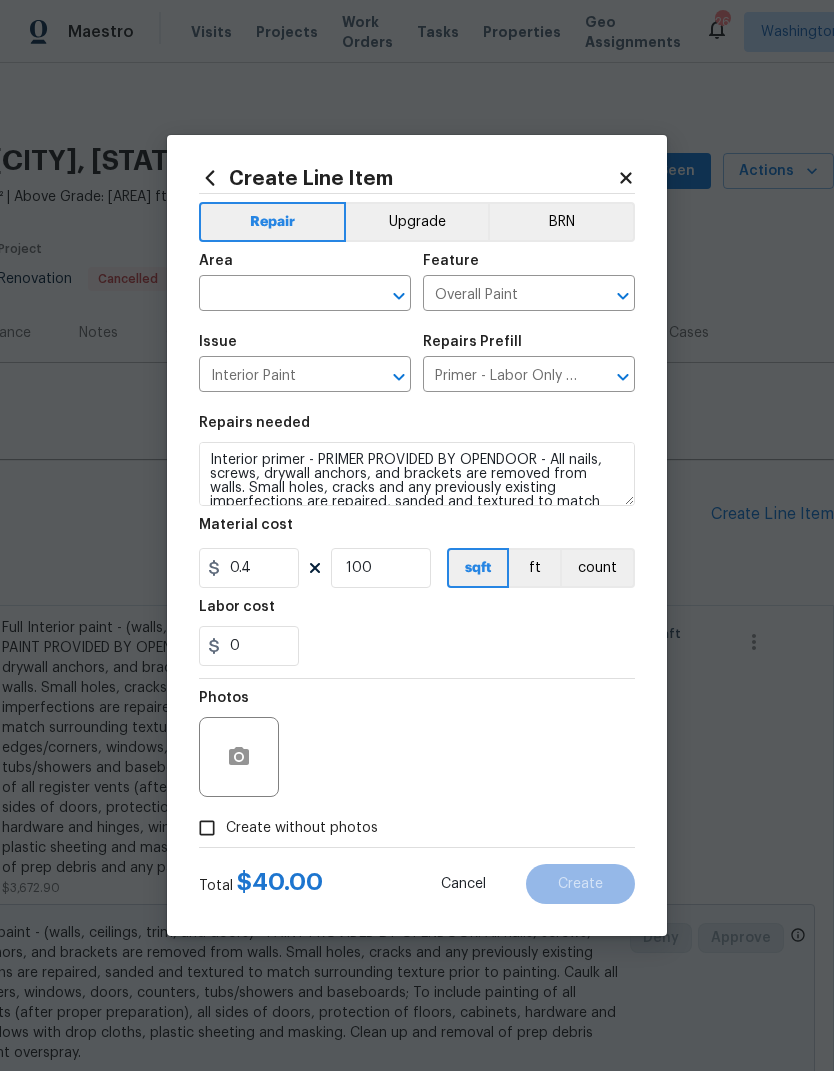 click on "0" at bounding box center [417, 646] 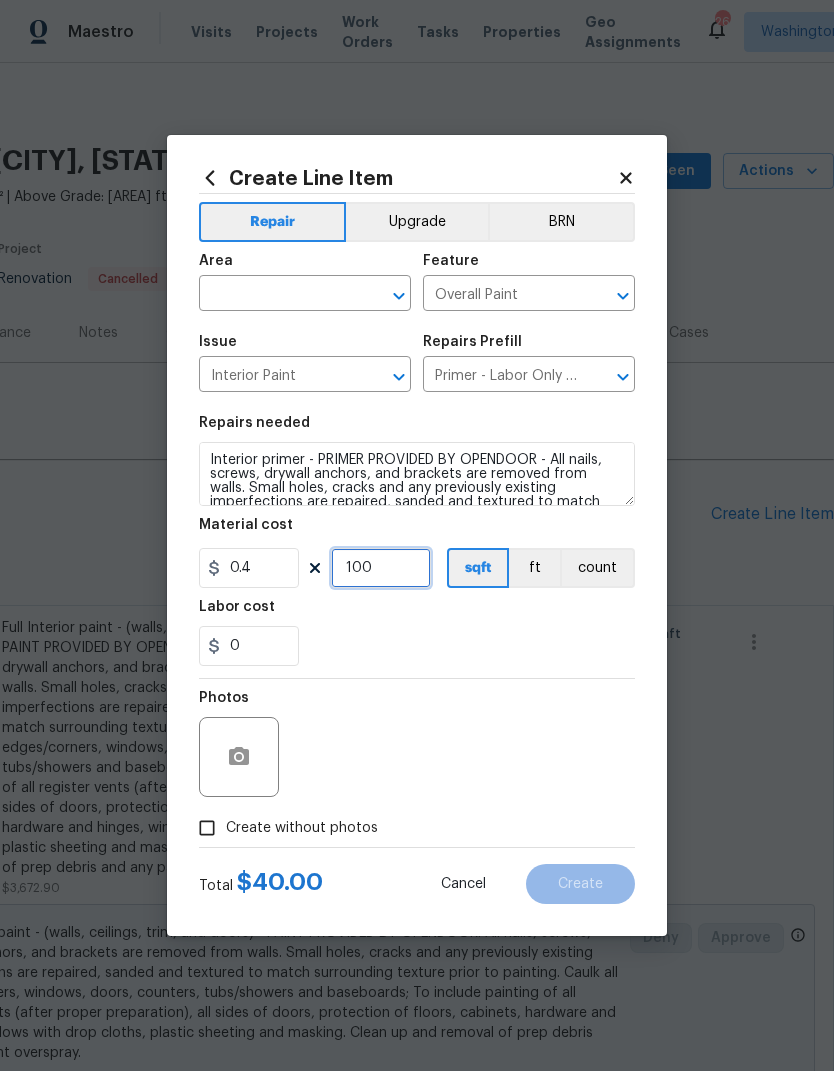 click on "100" at bounding box center [381, 568] 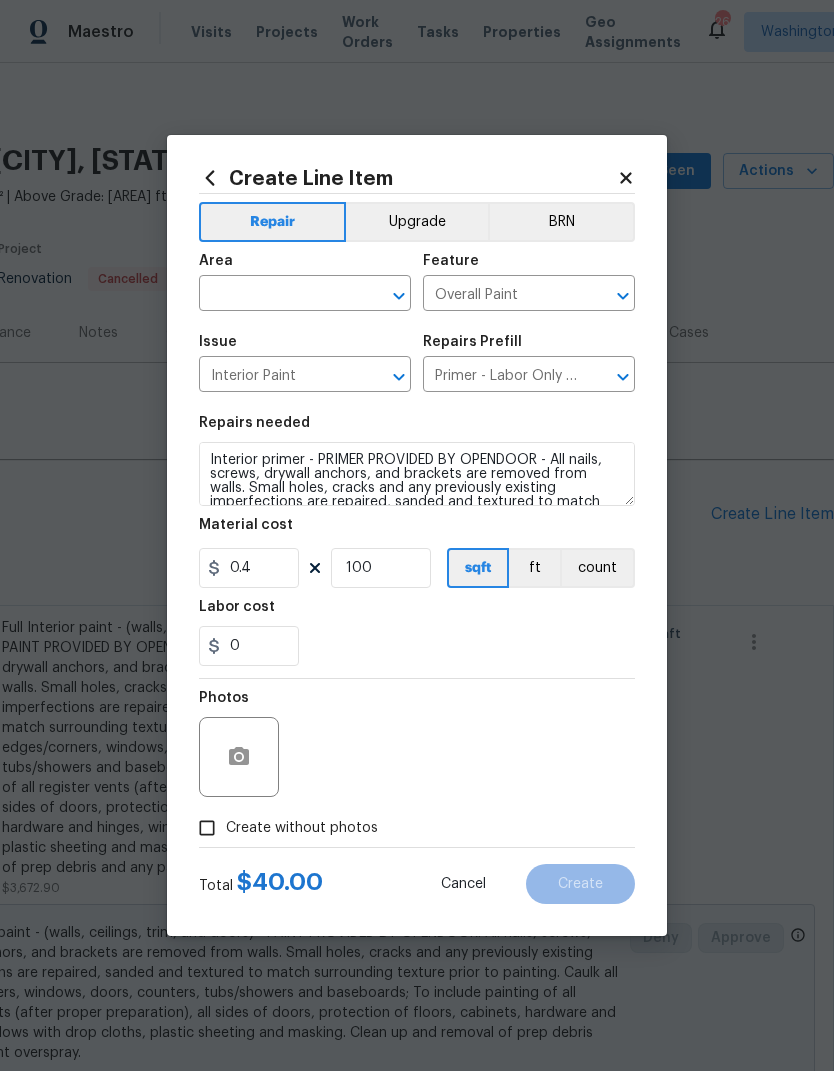 click on "0" at bounding box center (417, 646) 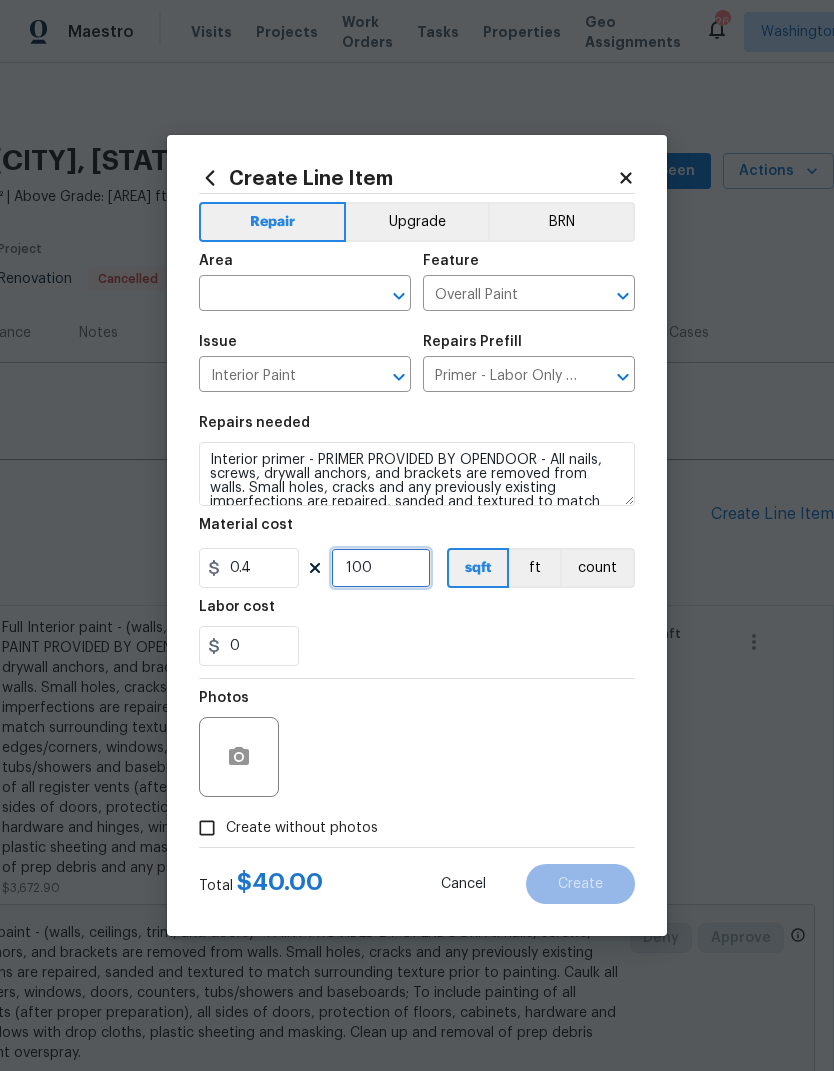 click on "100" at bounding box center [381, 568] 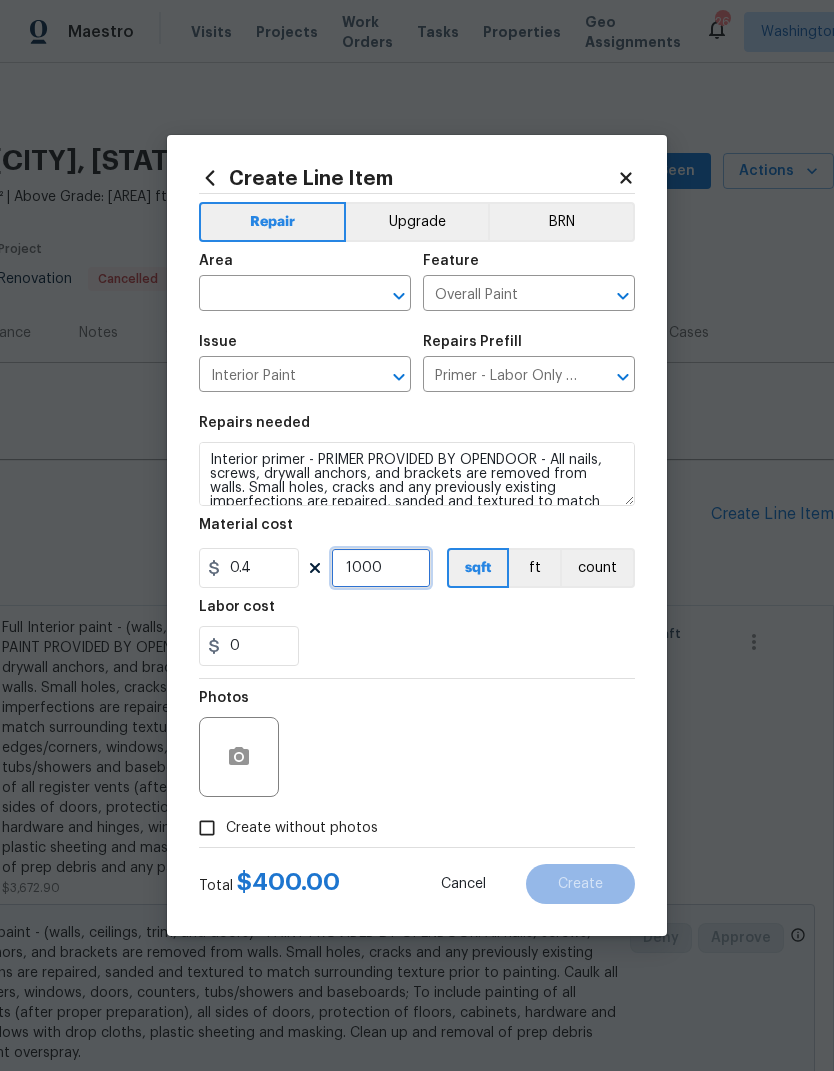 type on "1000" 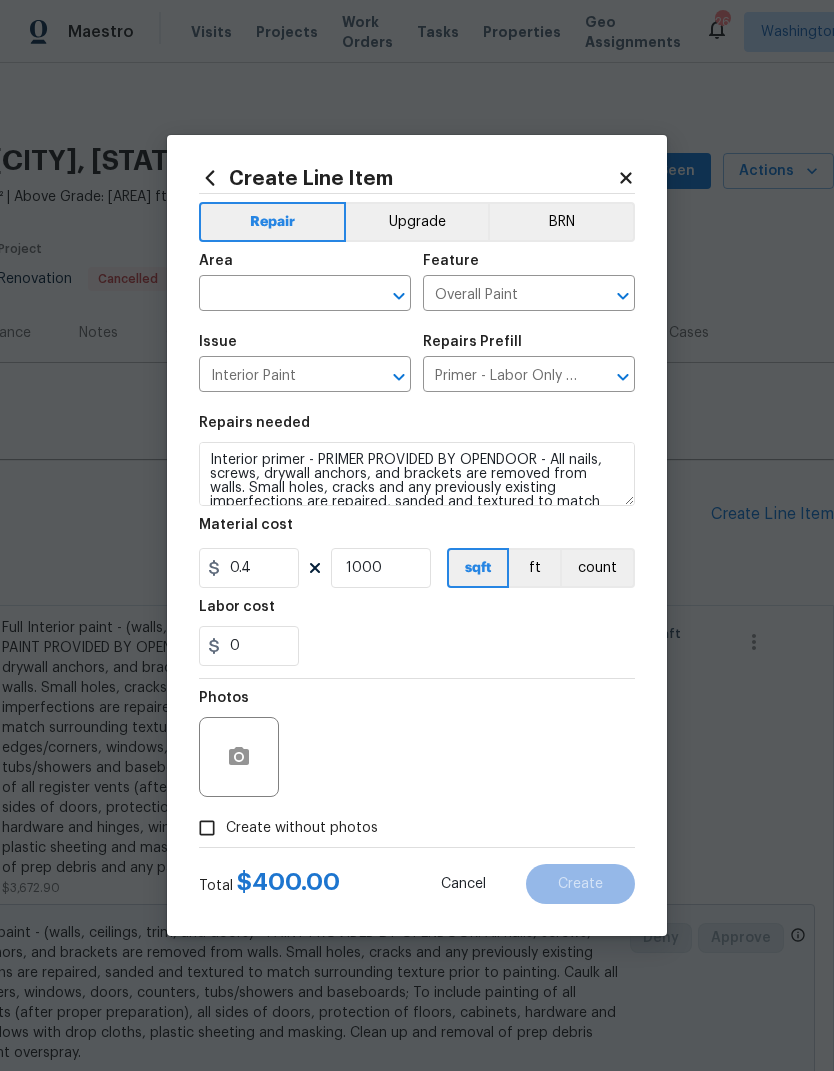 click on "0" at bounding box center (417, 646) 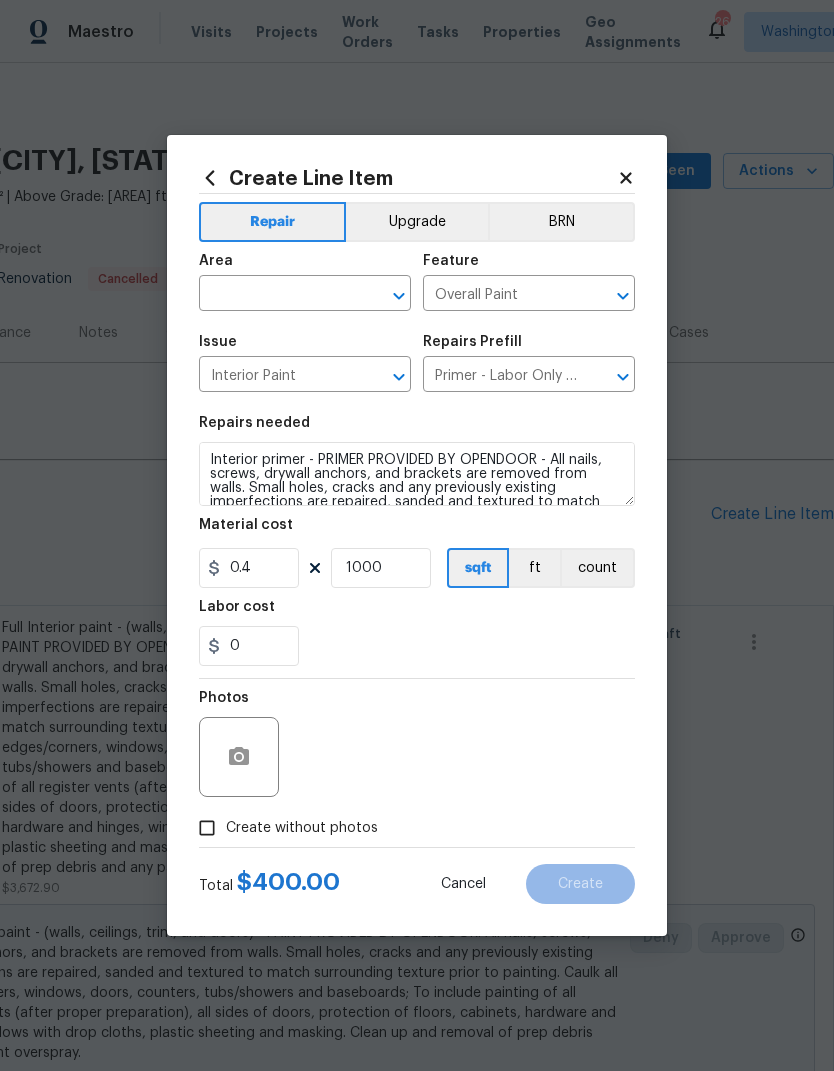 click on "Create without photos" at bounding box center [207, 828] 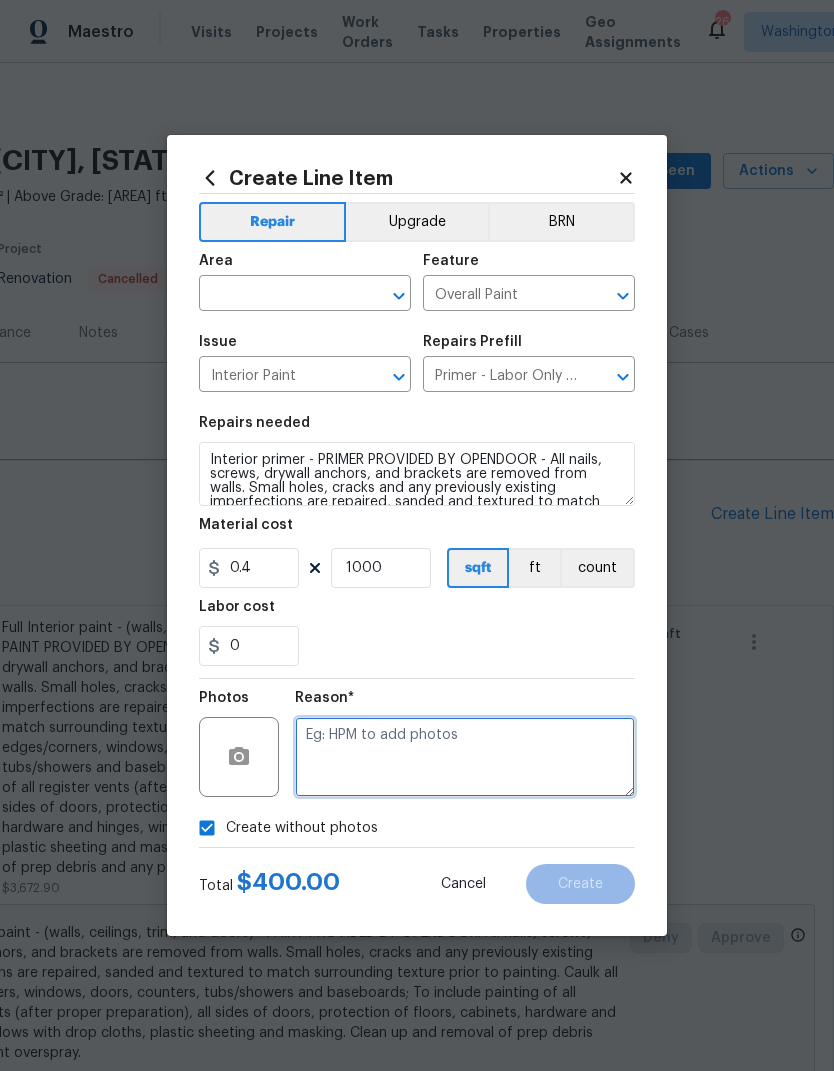 click at bounding box center (465, 757) 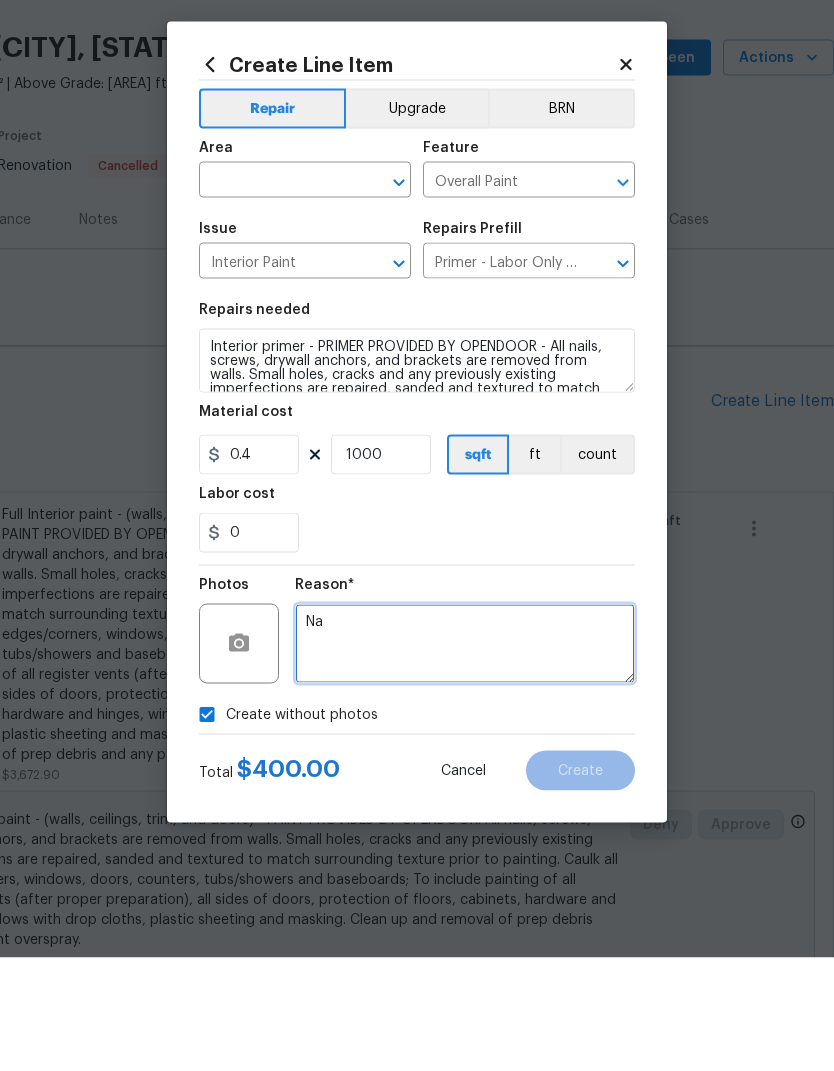 type on "Na" 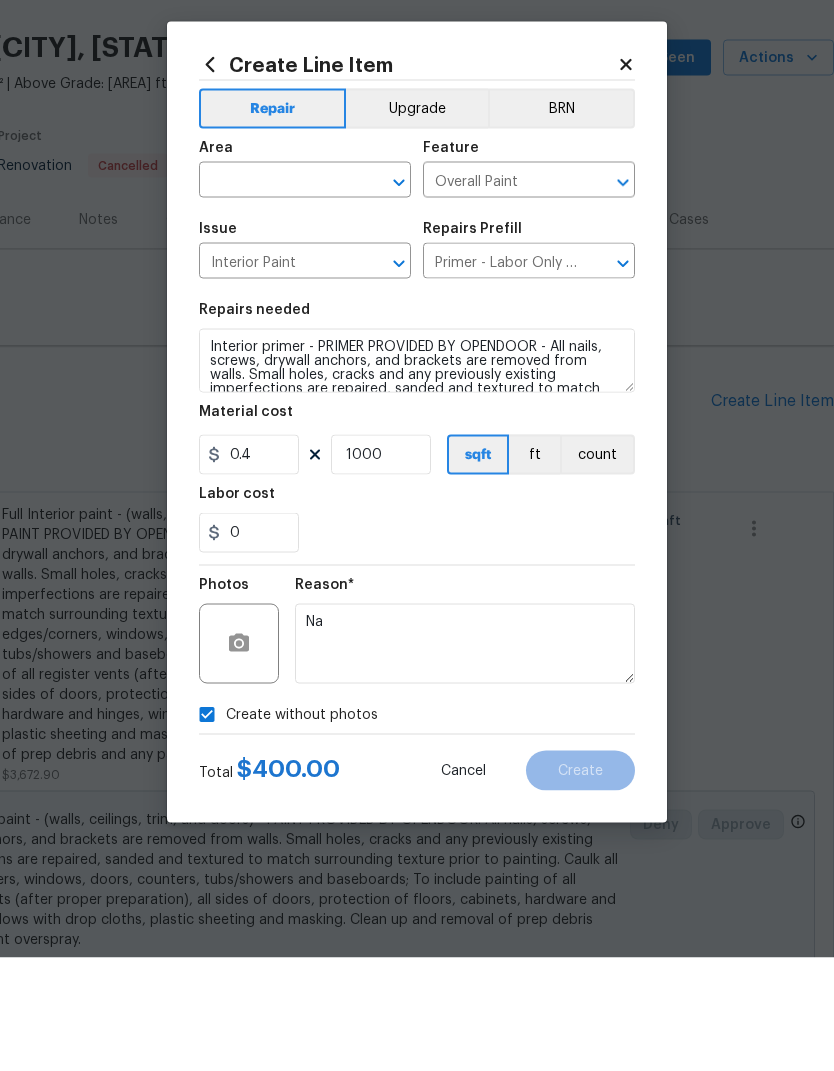 click at bounding box center (277, 295) 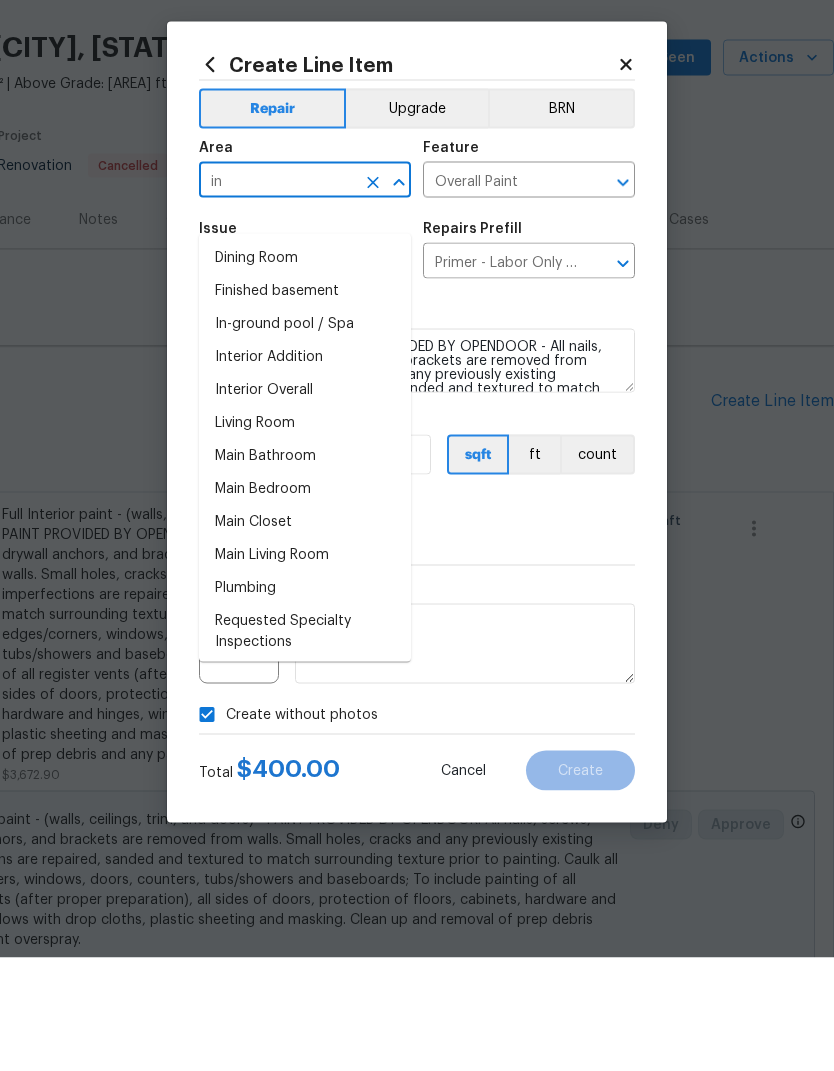 click on "Interior Overall" at bounding box center [305, 503] 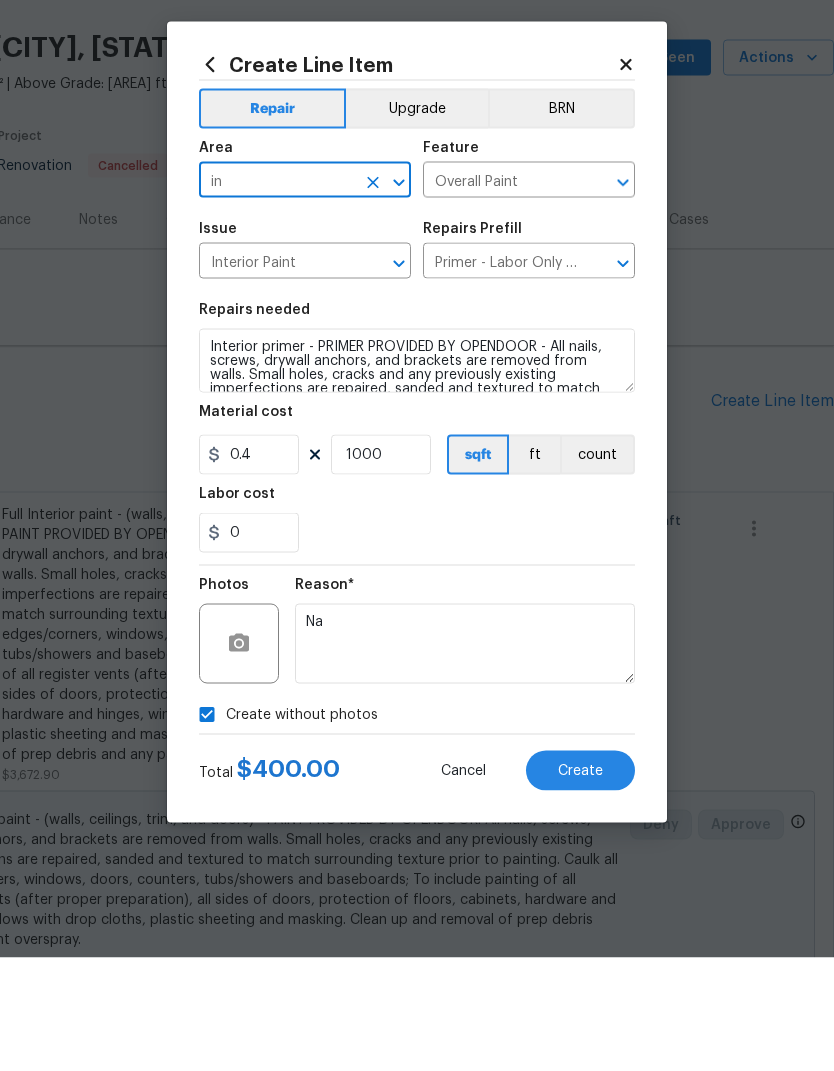 type on "Interior Overall" 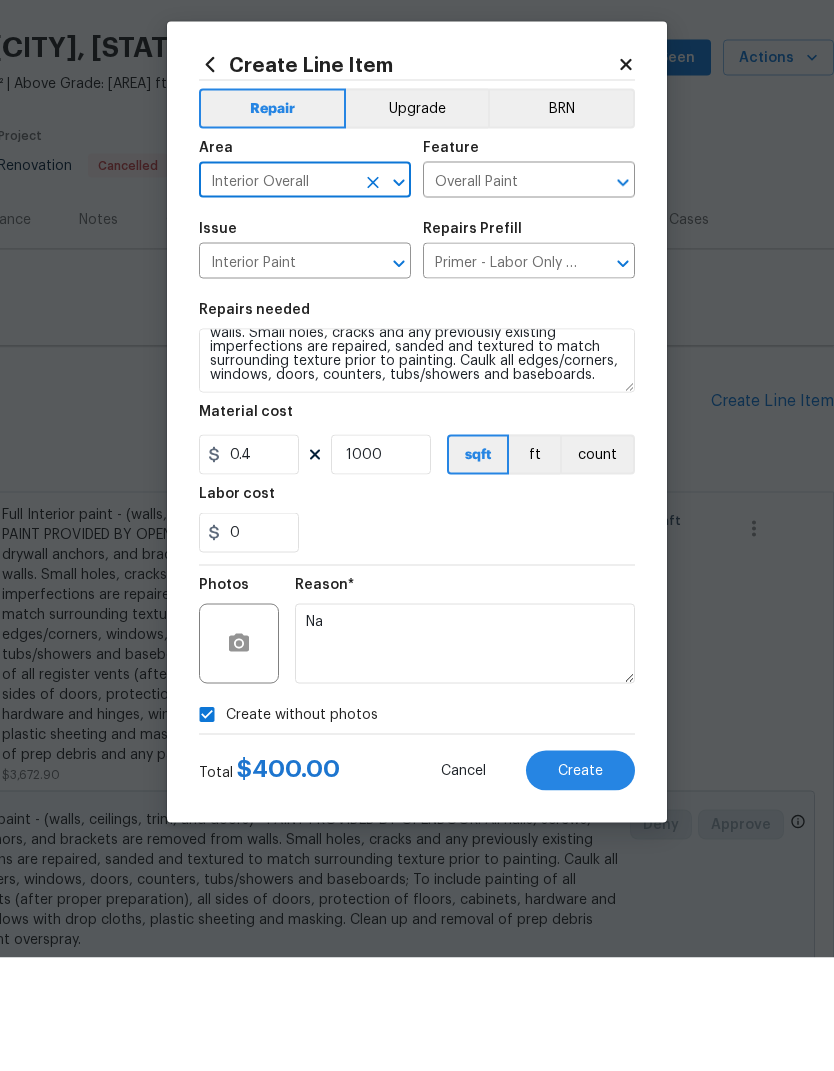 scroll, scrollTop: 42, scrollLeft: 0, axis: vertical 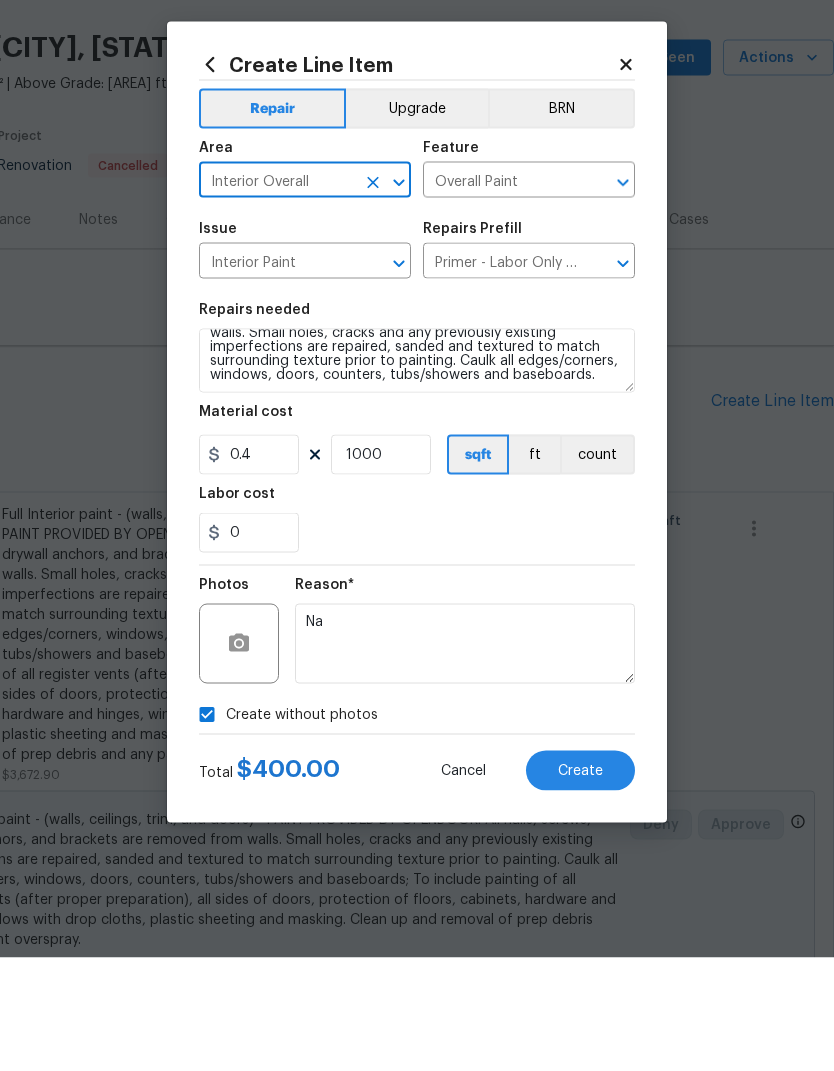 click on "0" at bounding box center (417, 646) 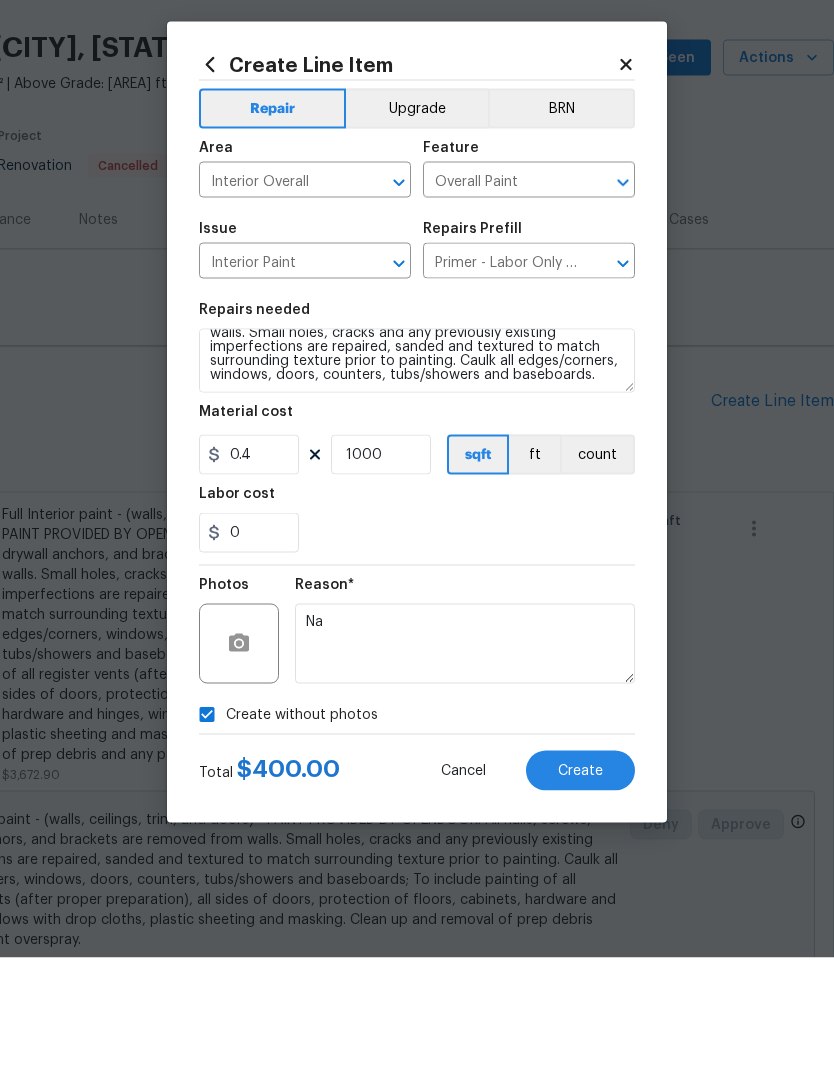 scroll, scrollTop: 77, scrollLeft: 0, axis: vertical 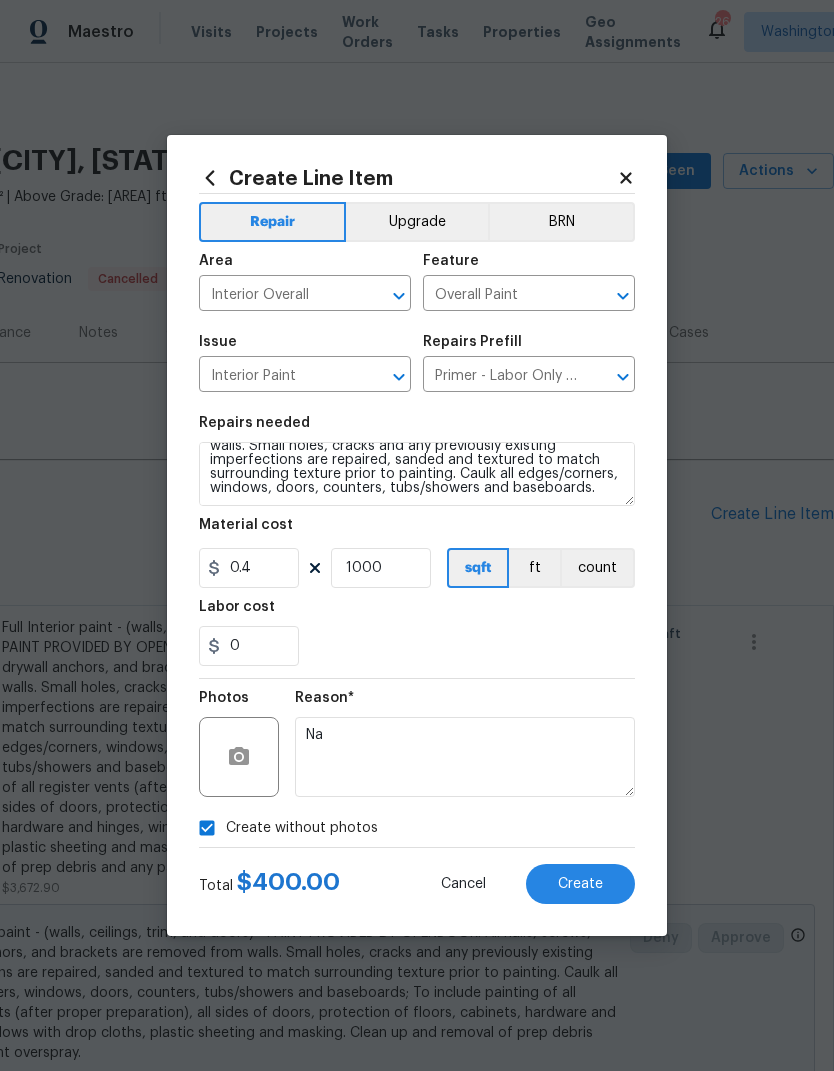 click on "Create" at bounding box center (580, 884) 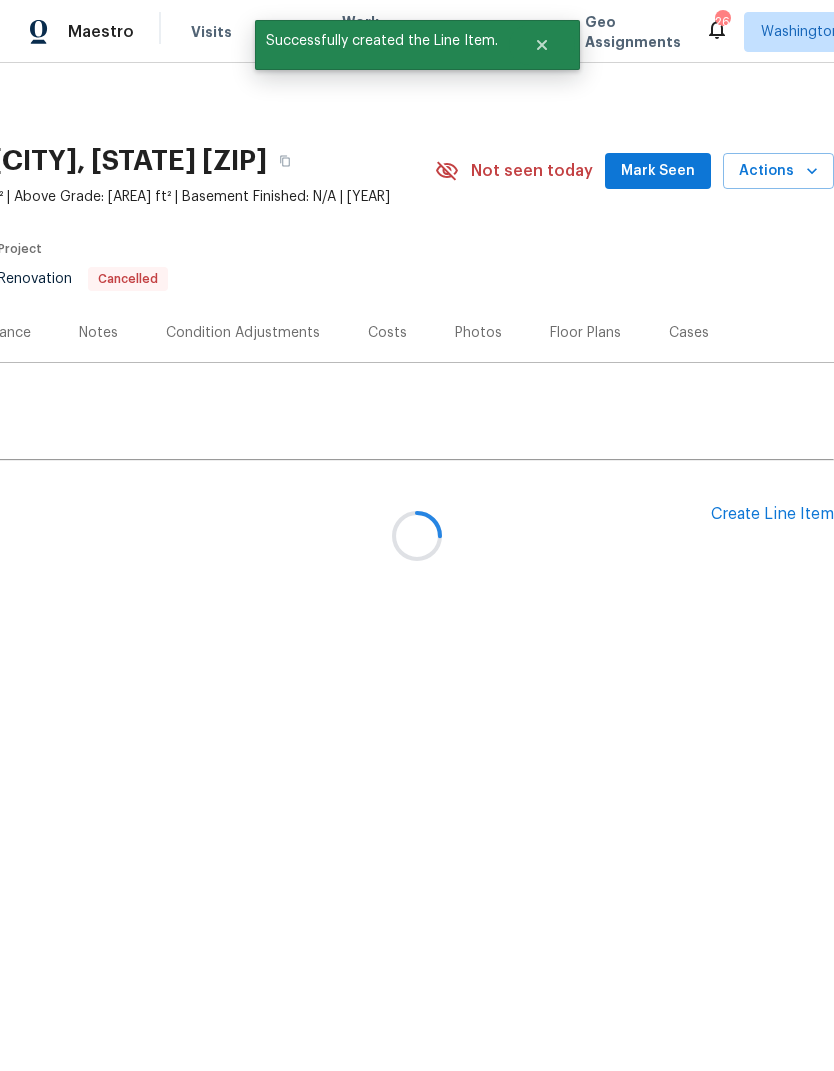 scroll, scrollTop: 0, scrollLeft: 0, axis: both 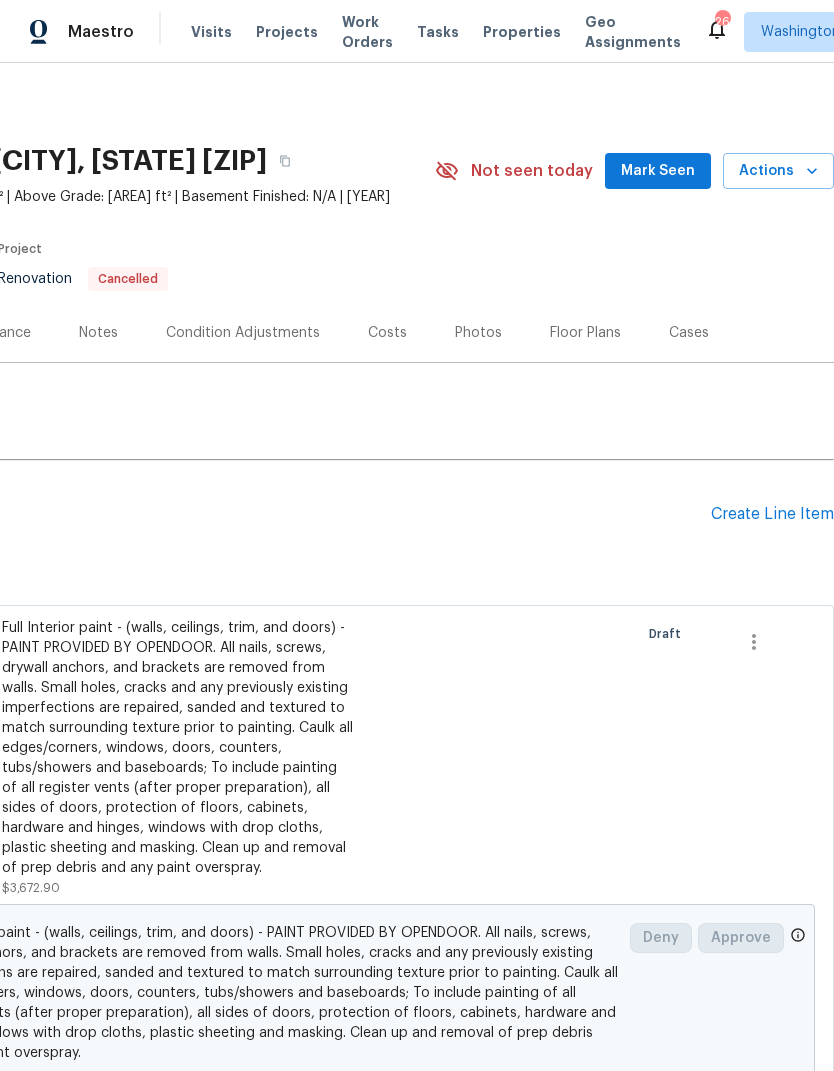 click on "Create Line Item" at bounding box center (772, 514) 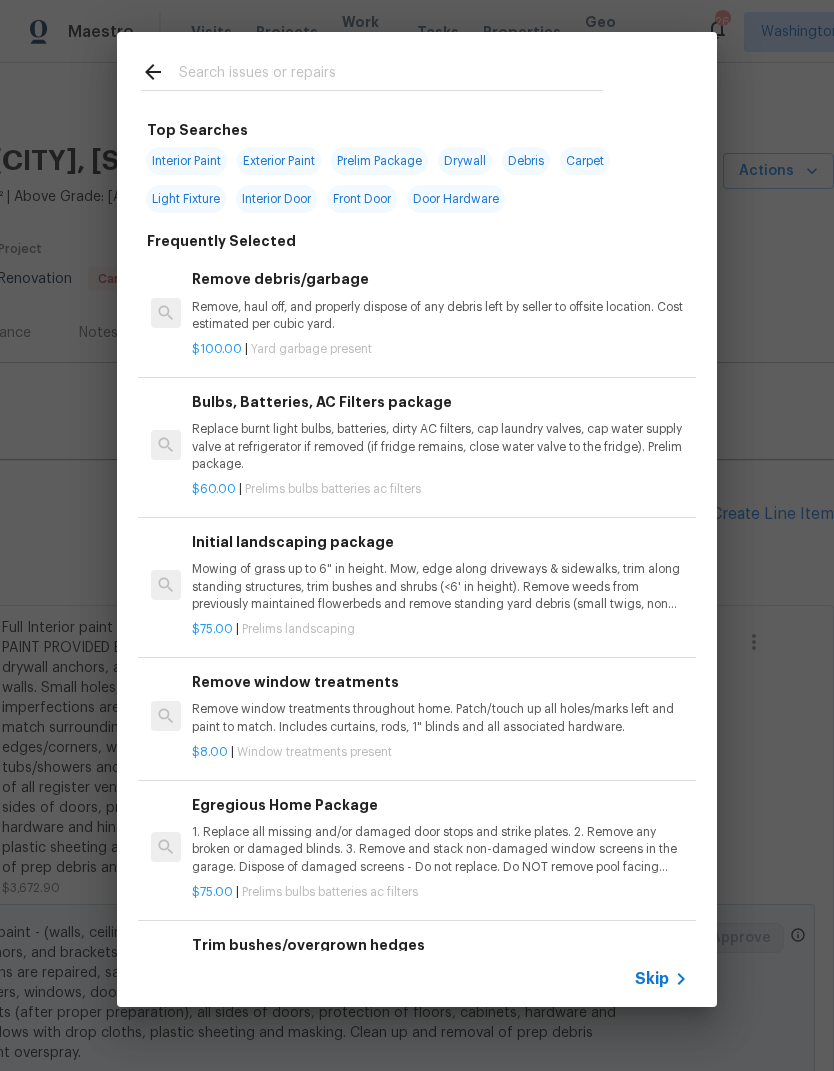 click at bounding box center (391, 75) 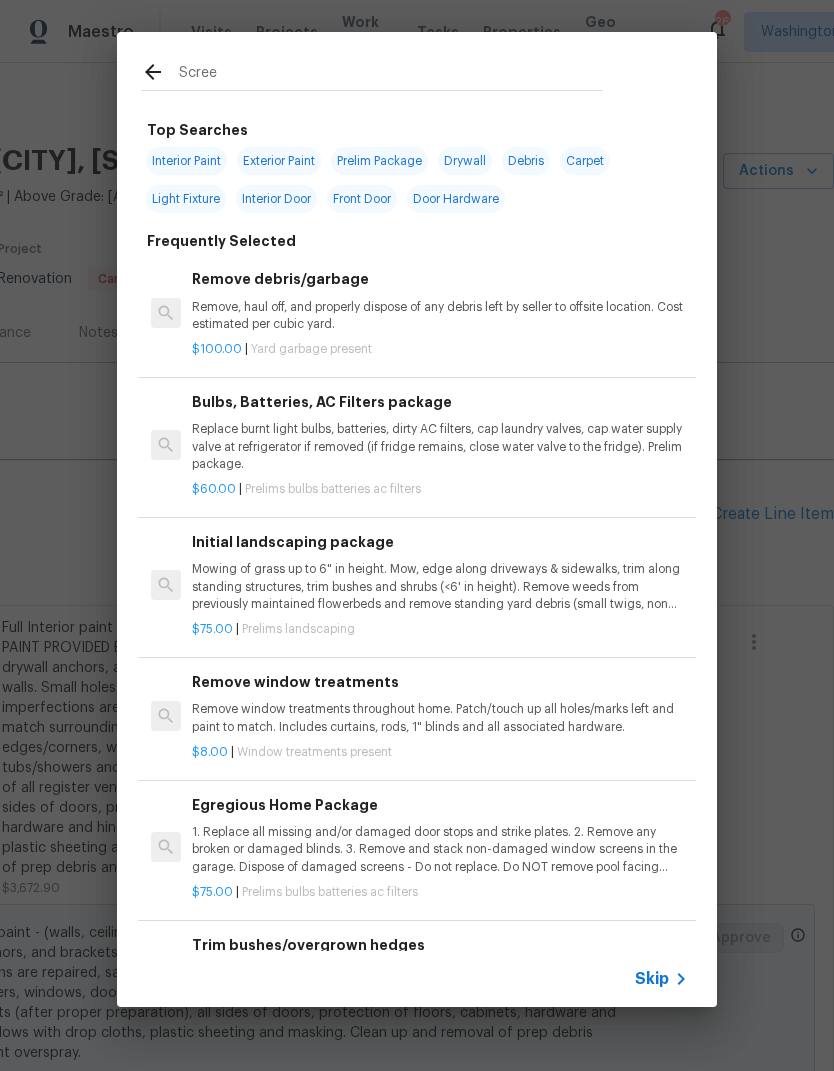 type on "Screen" 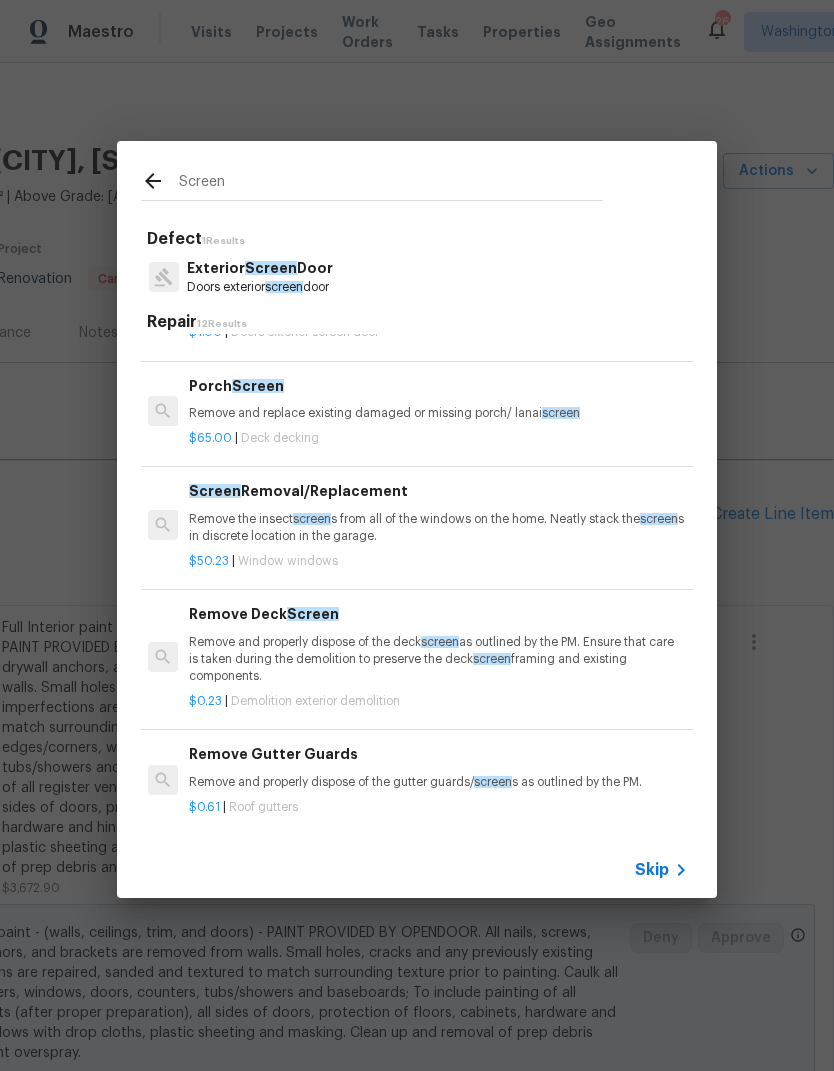 scroll, scrollTop: 555, scrollLeft: 3, axis: both 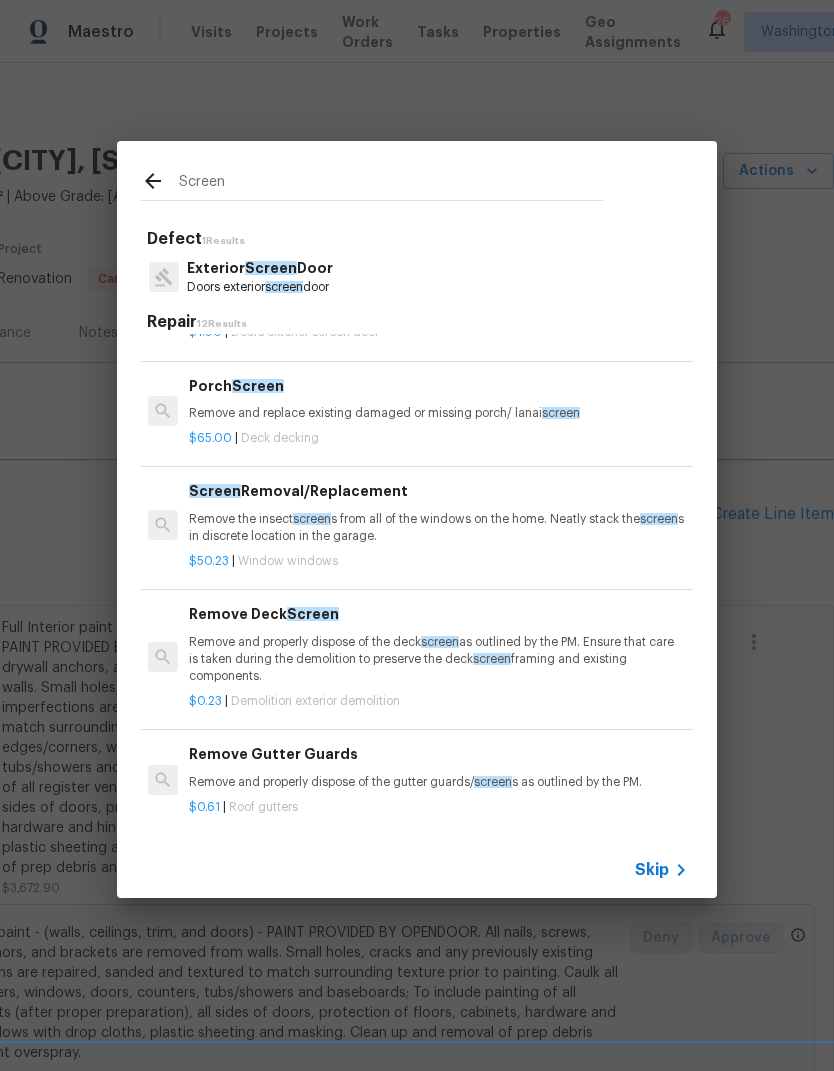 click on "Screen  Removal/Replacement Remove the insect  screen s from all of the windows on the home. Neatly stack the  screen s in discrete location in the garage." at bounding box center [437, 512] 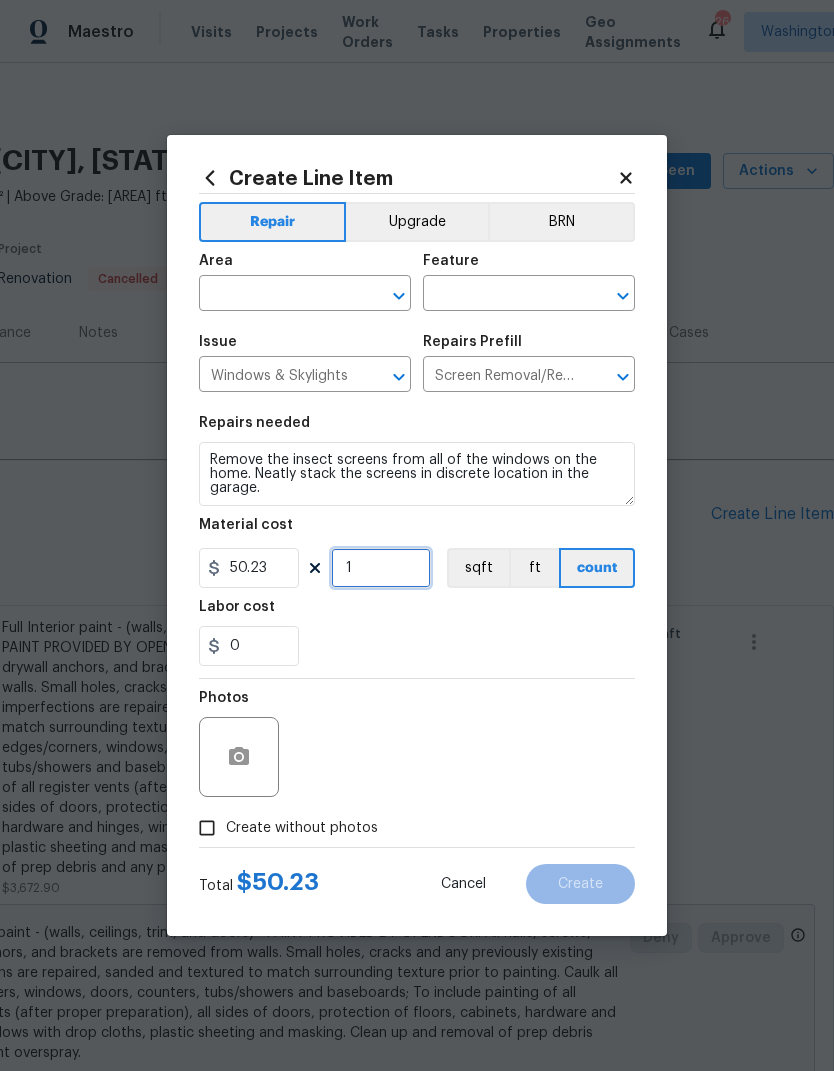 click on "1" at bounding box center [381, 568] 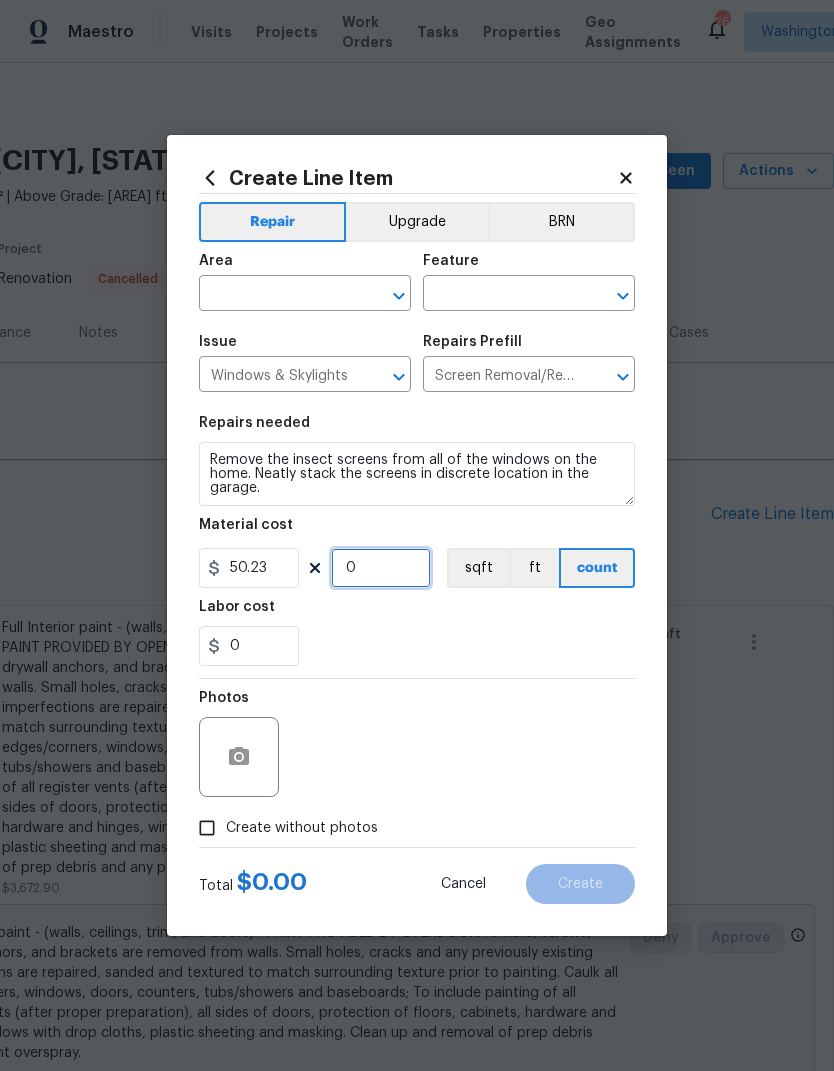 type on "3" 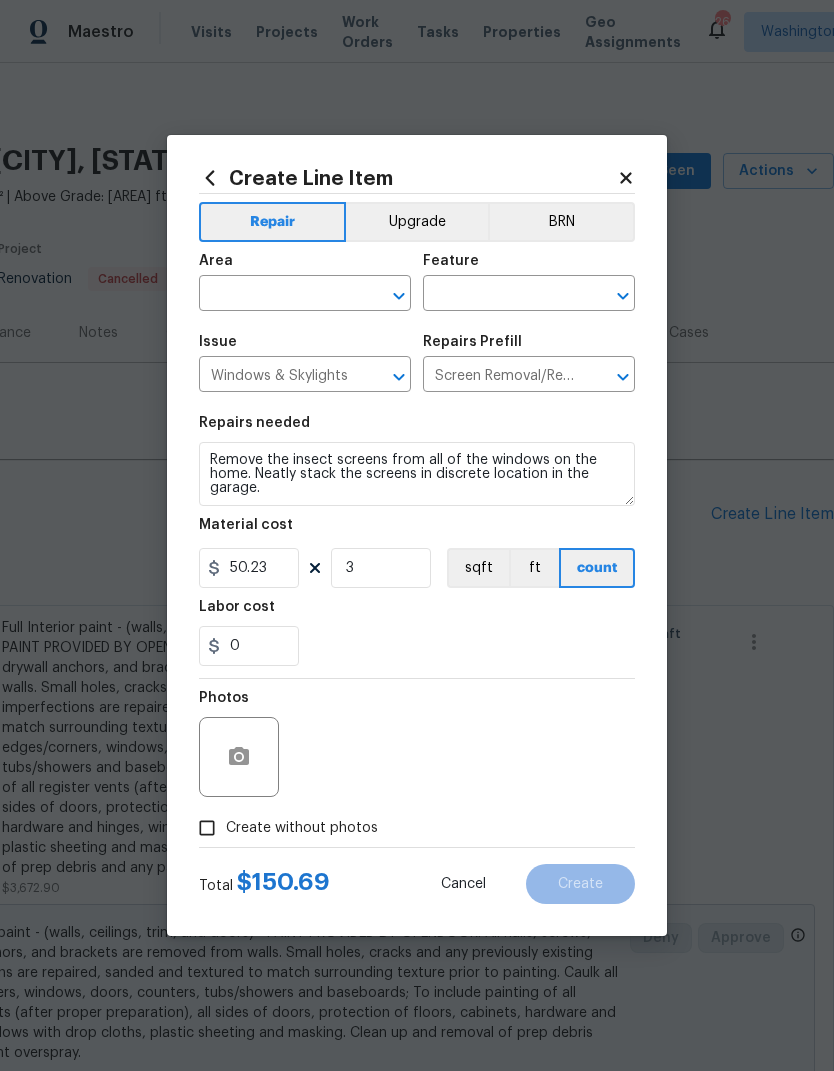 click on "0" at bounding box center [417, 646] 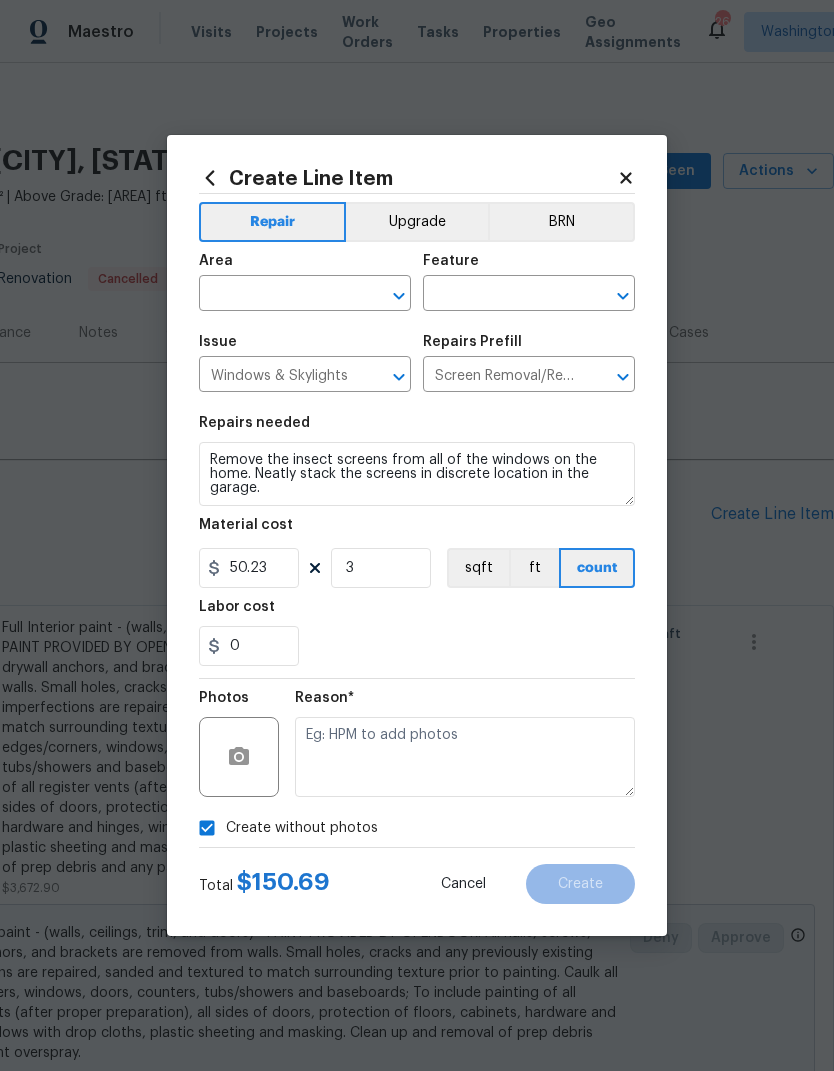 click at bounding box center [277, 295] 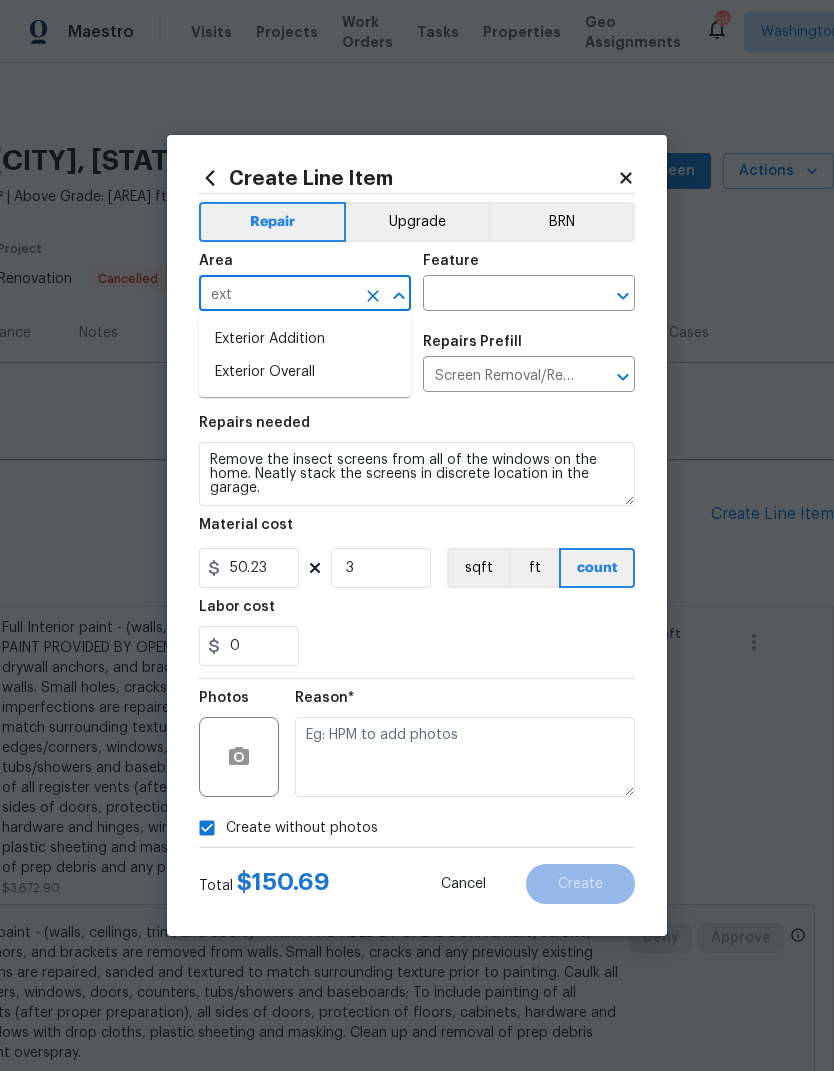 click on "Exterior Overall" at bounding box center [305, 372] 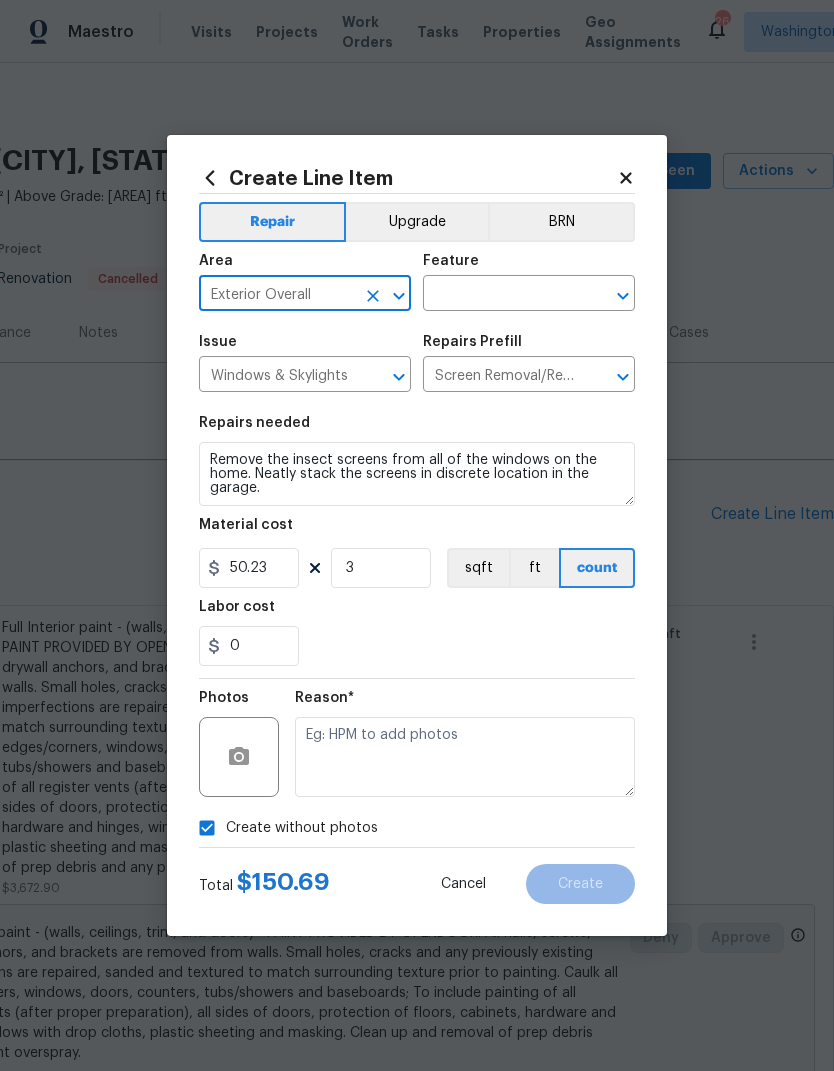 click at bounding box center (501, 295) 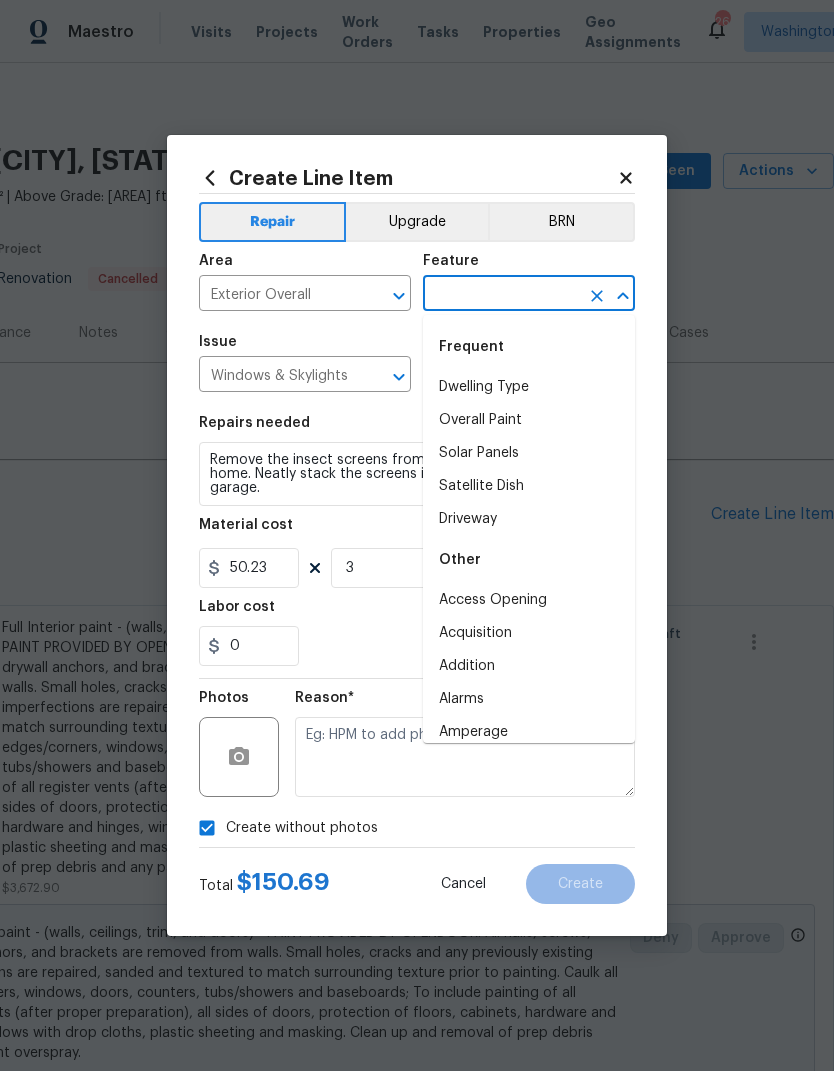 type on "o" 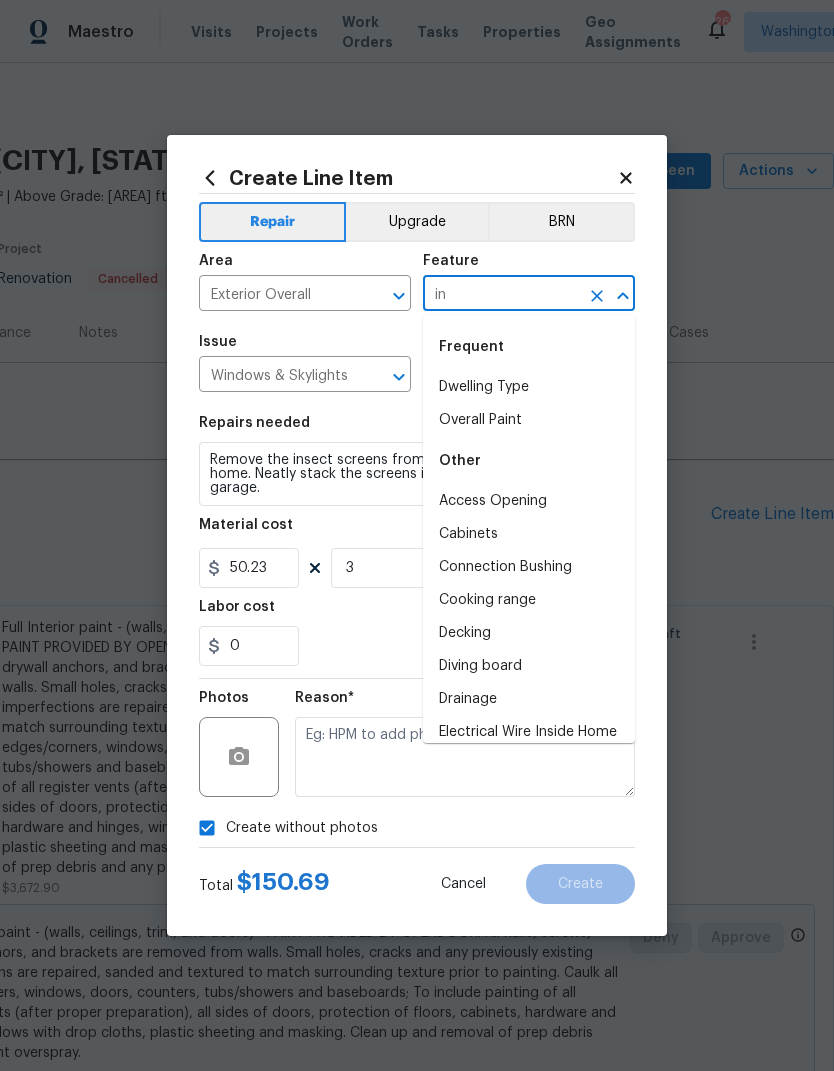 type on "i" 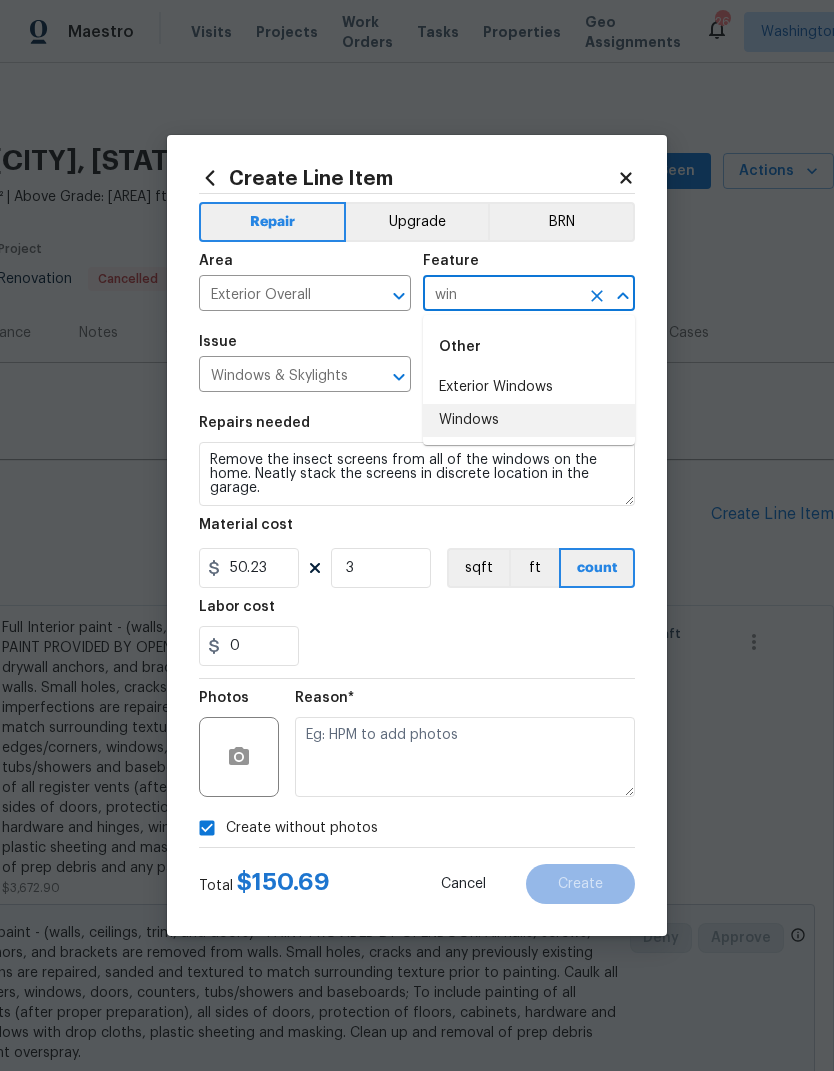 click on "Windows" at bounding box center (529, 420) 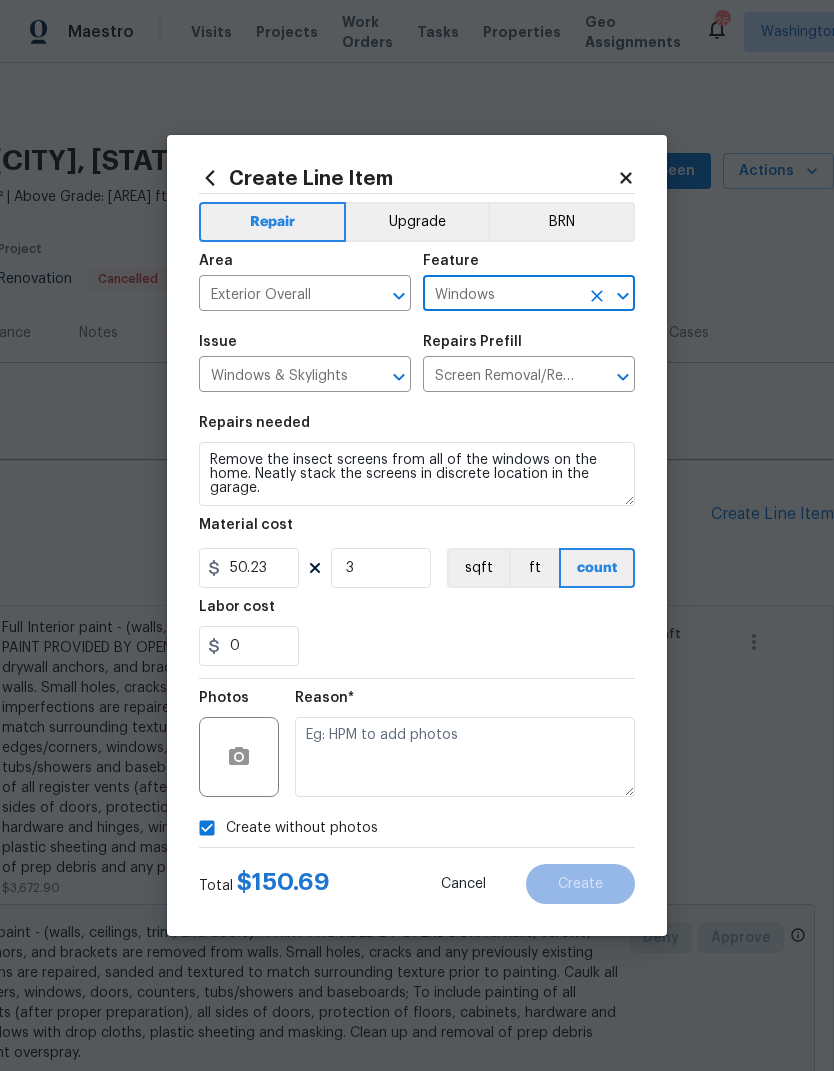 click on "0" at bounding box center (417, 646) 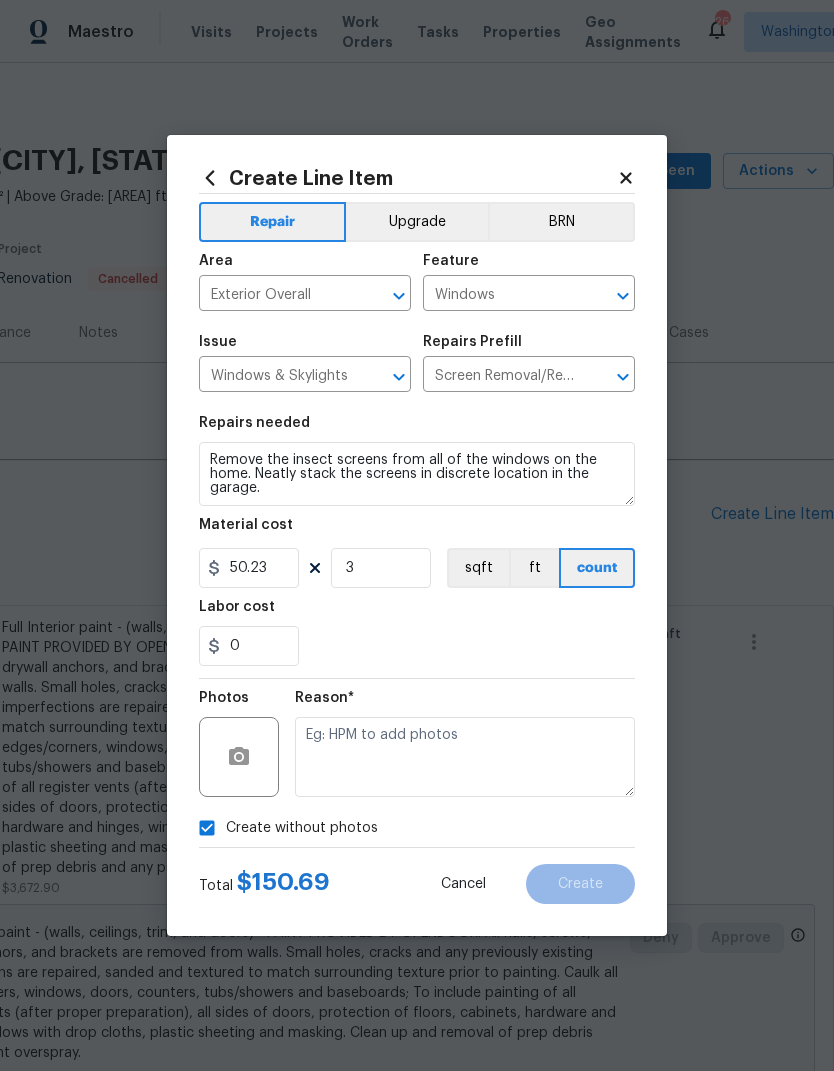 click at bounding box center [465, 757] 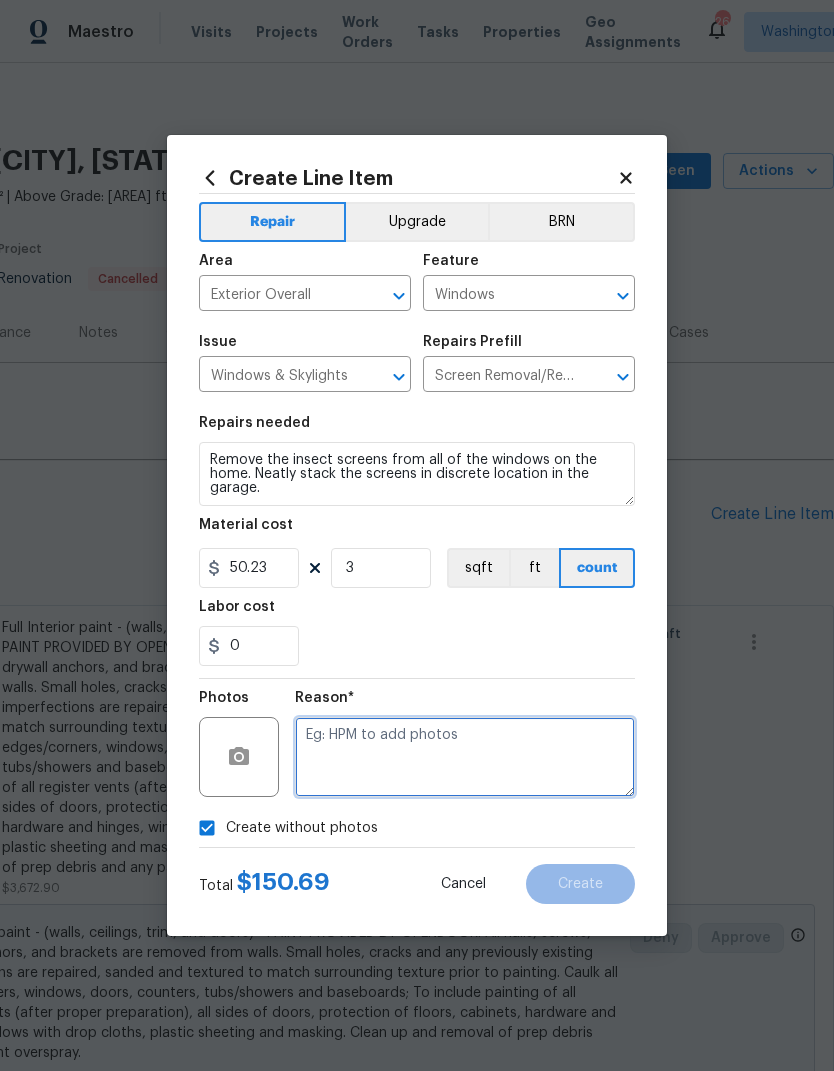 scroll, scrollTop: 31, scrollLeft: 0, axis: vertical 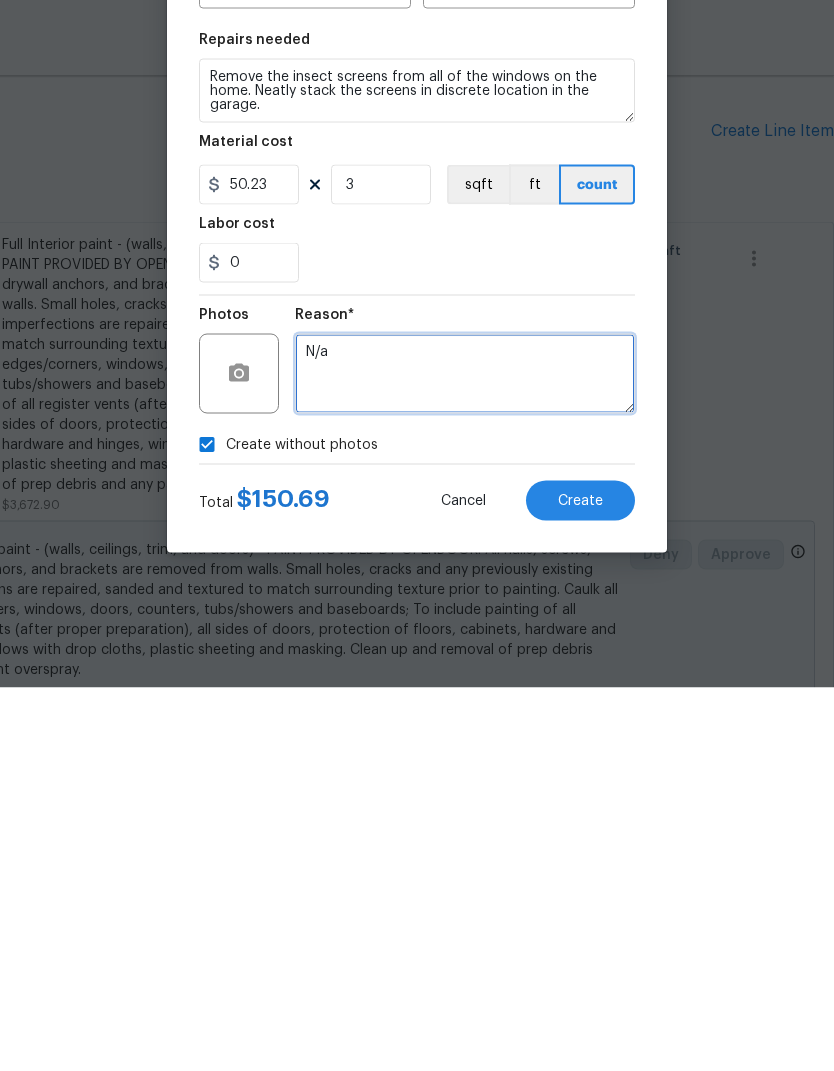 type on "N/a" 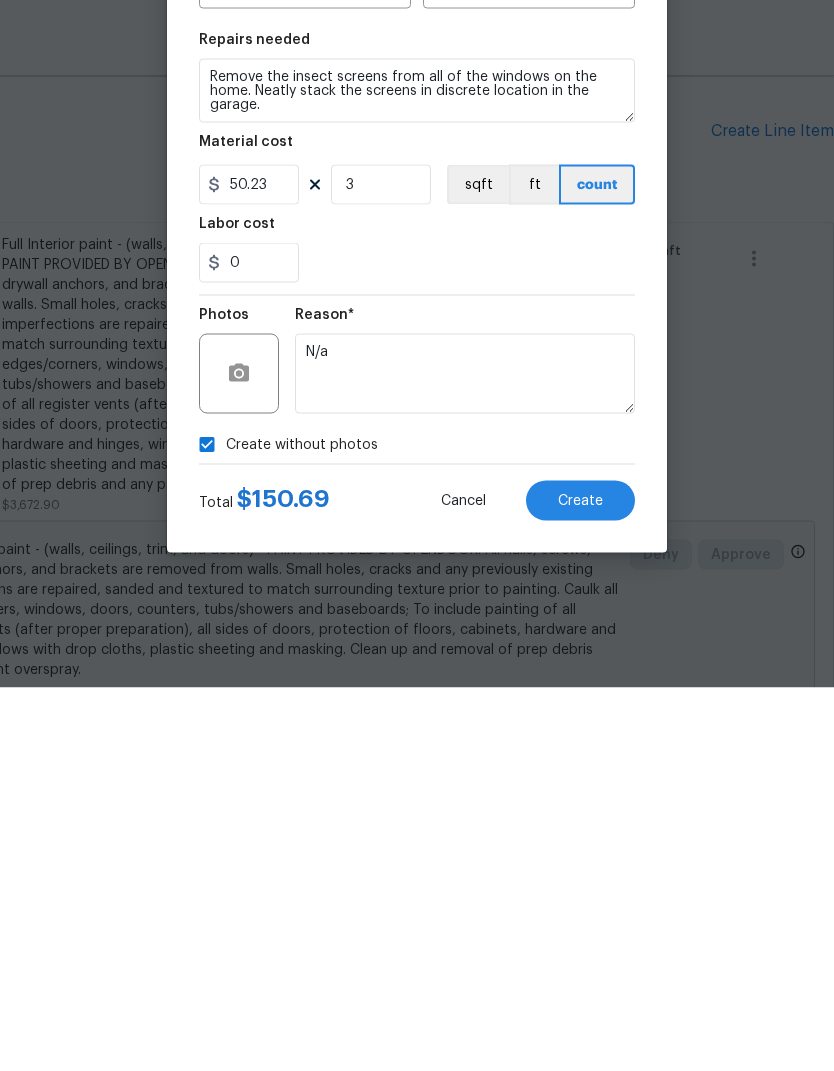 click on "Create" at bounding box center (580, 884) 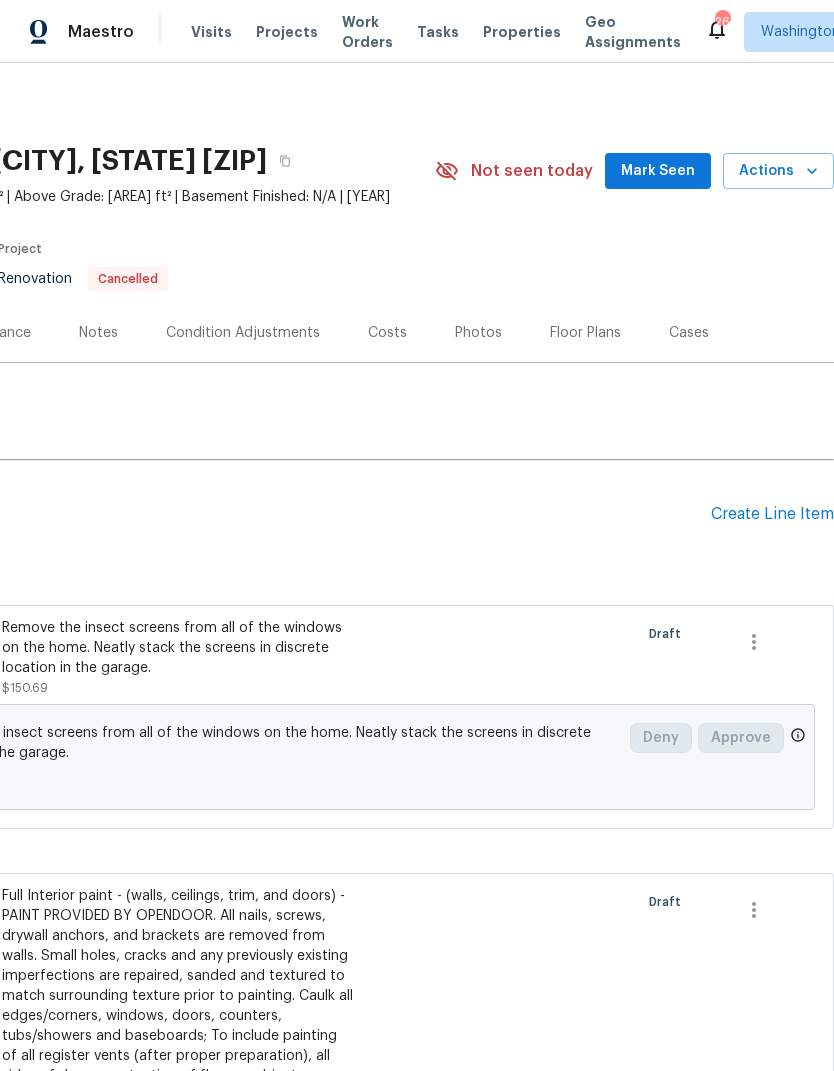 click on "Create Line Item" at bounding box center (772, 514) 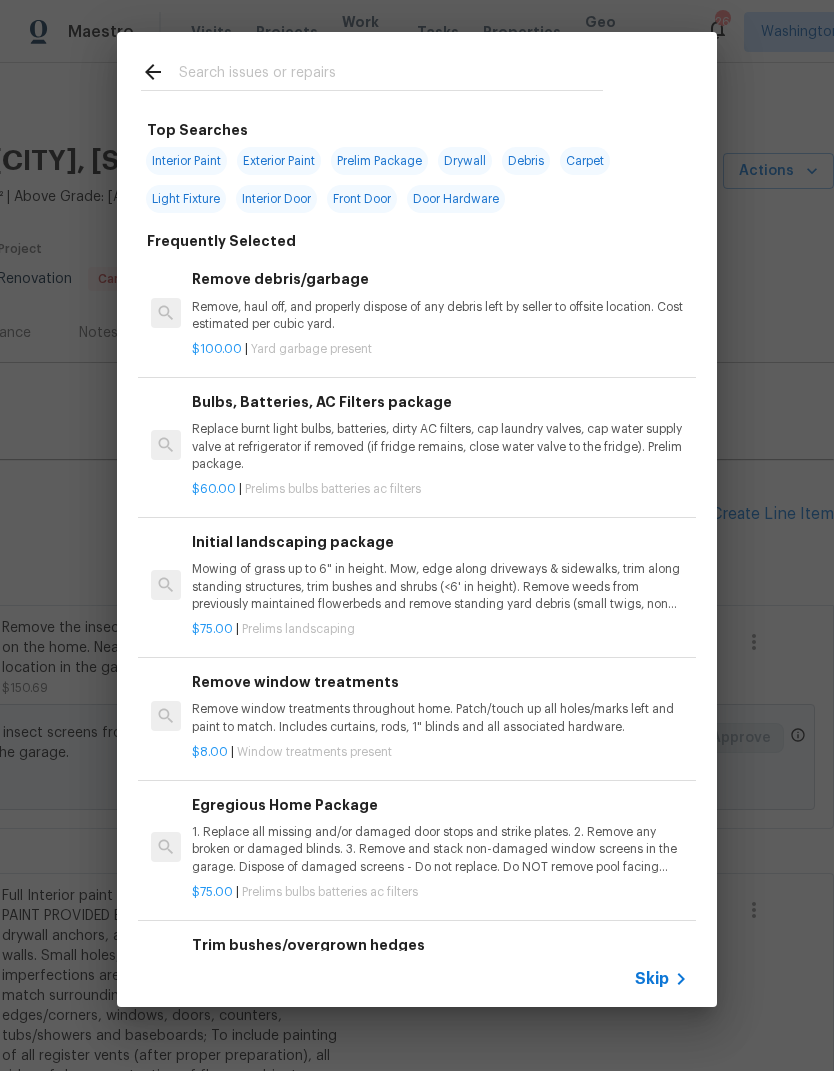 click at bounding box center [391, 75] 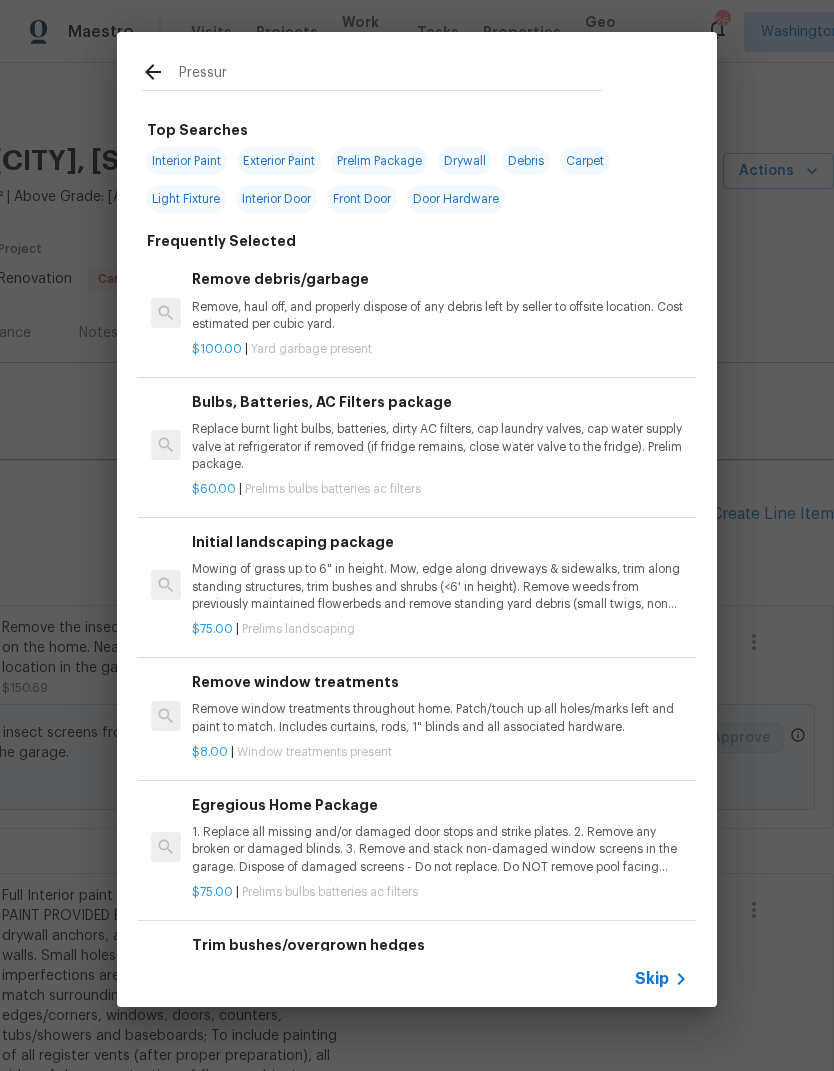 type on "Pressure" 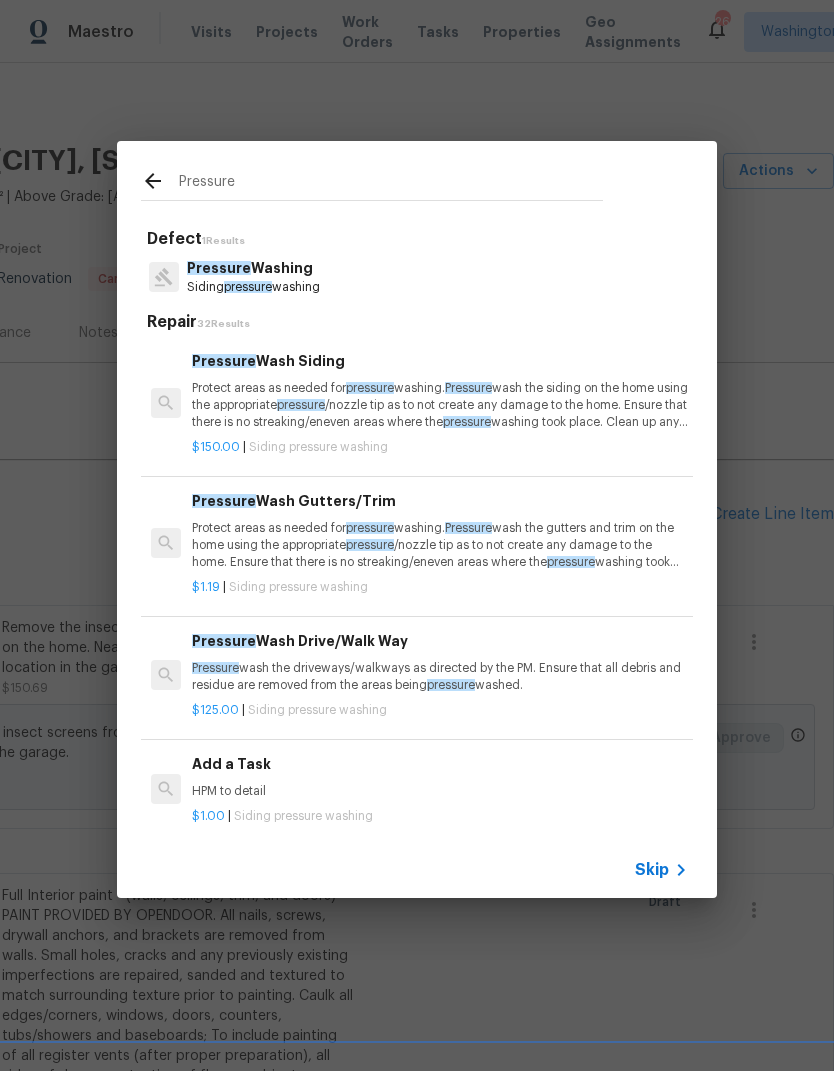 click on "pressure" at bounding box center [301, 405] 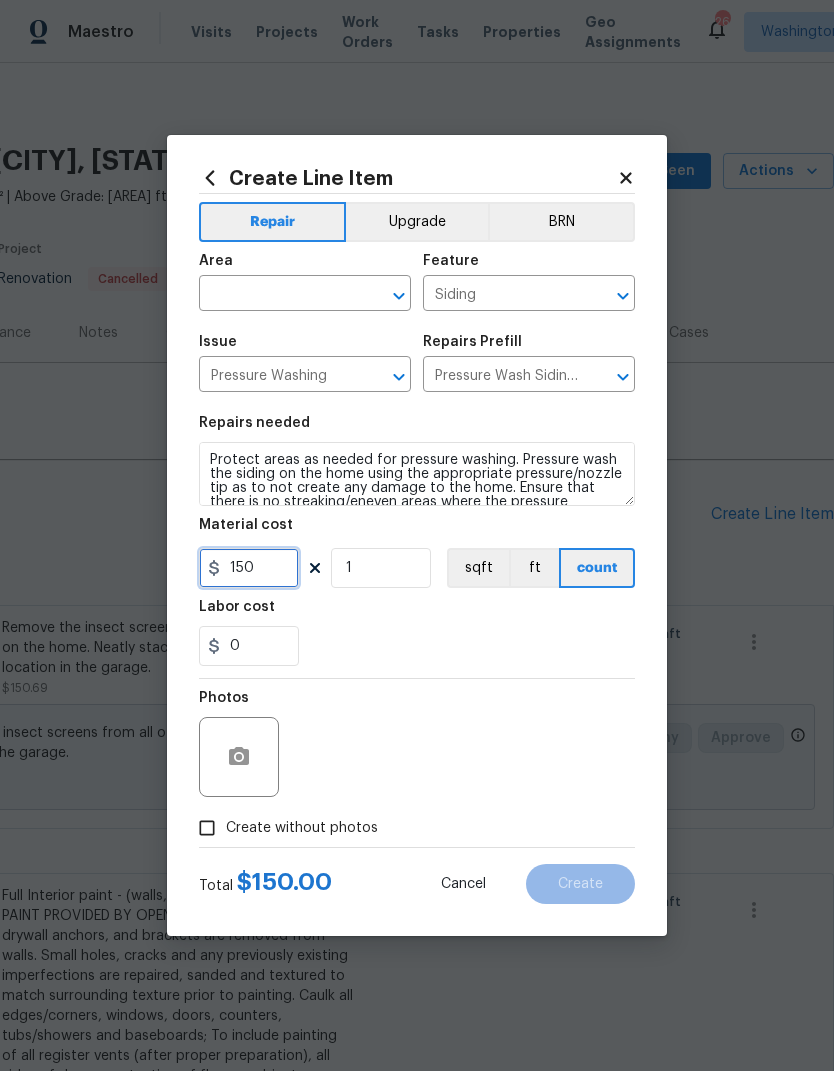 click on "150" at bounding box center [249, 568] 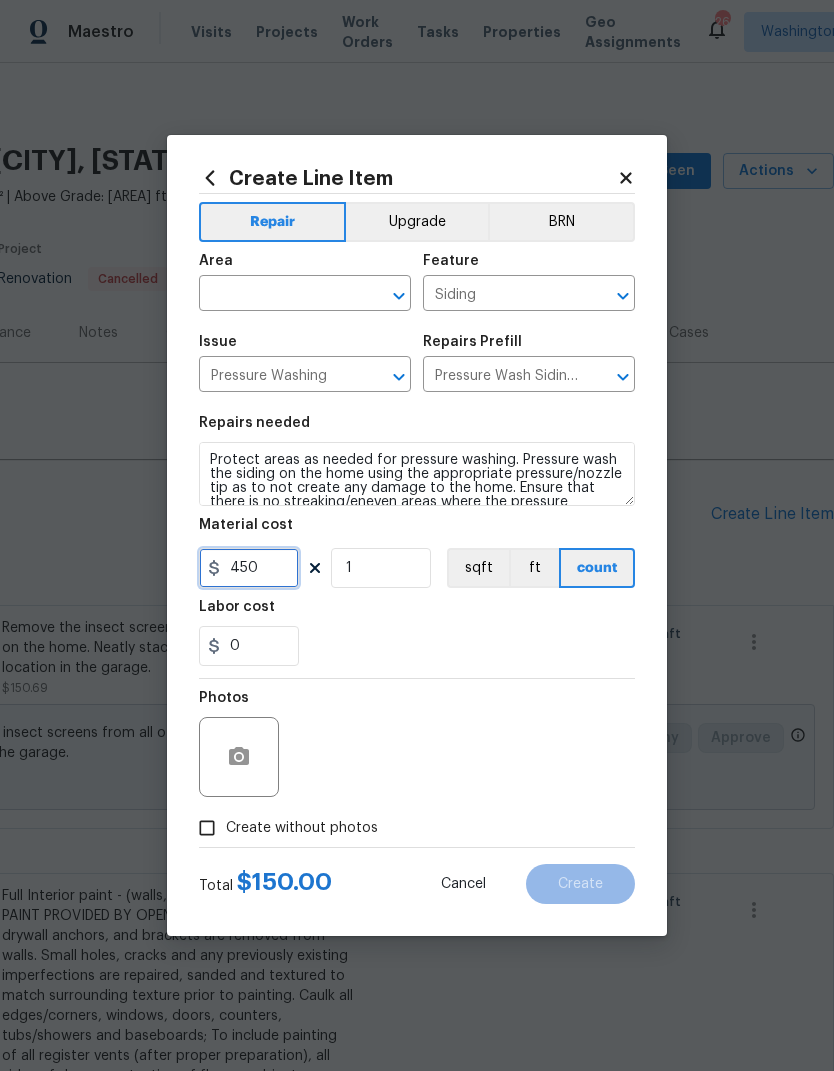 type on "450" 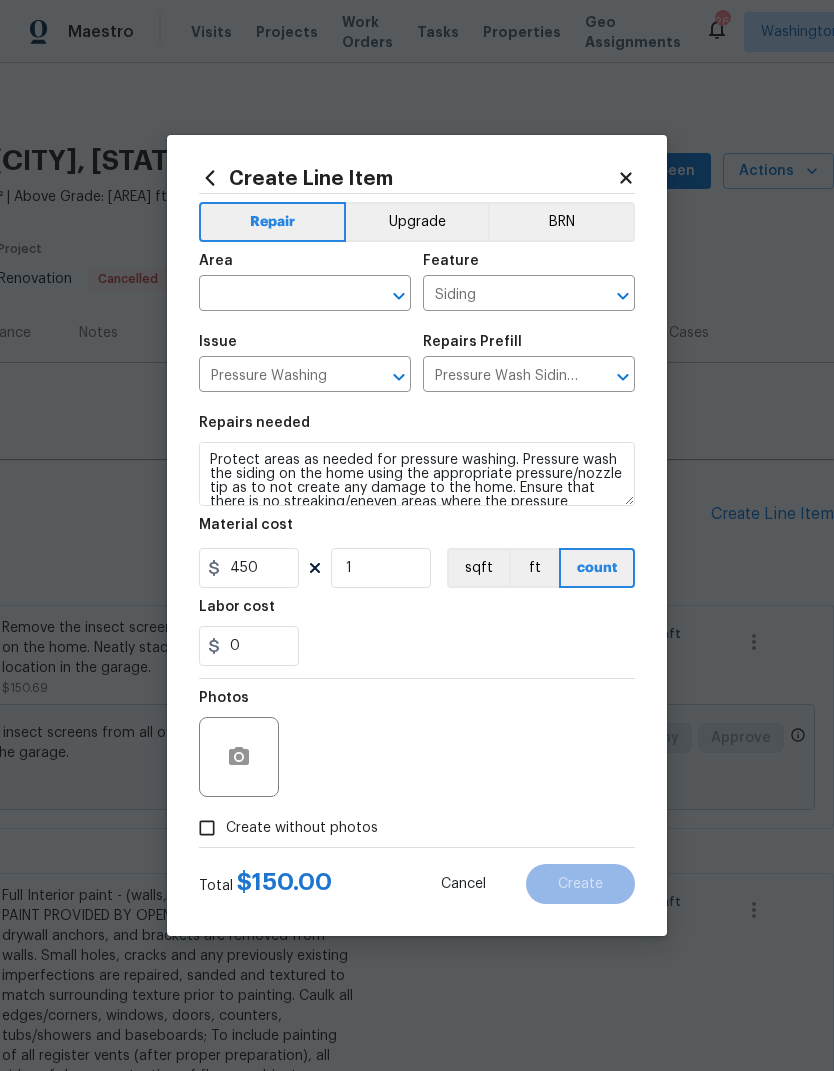 click on "0" at bounding box center (417, 646) 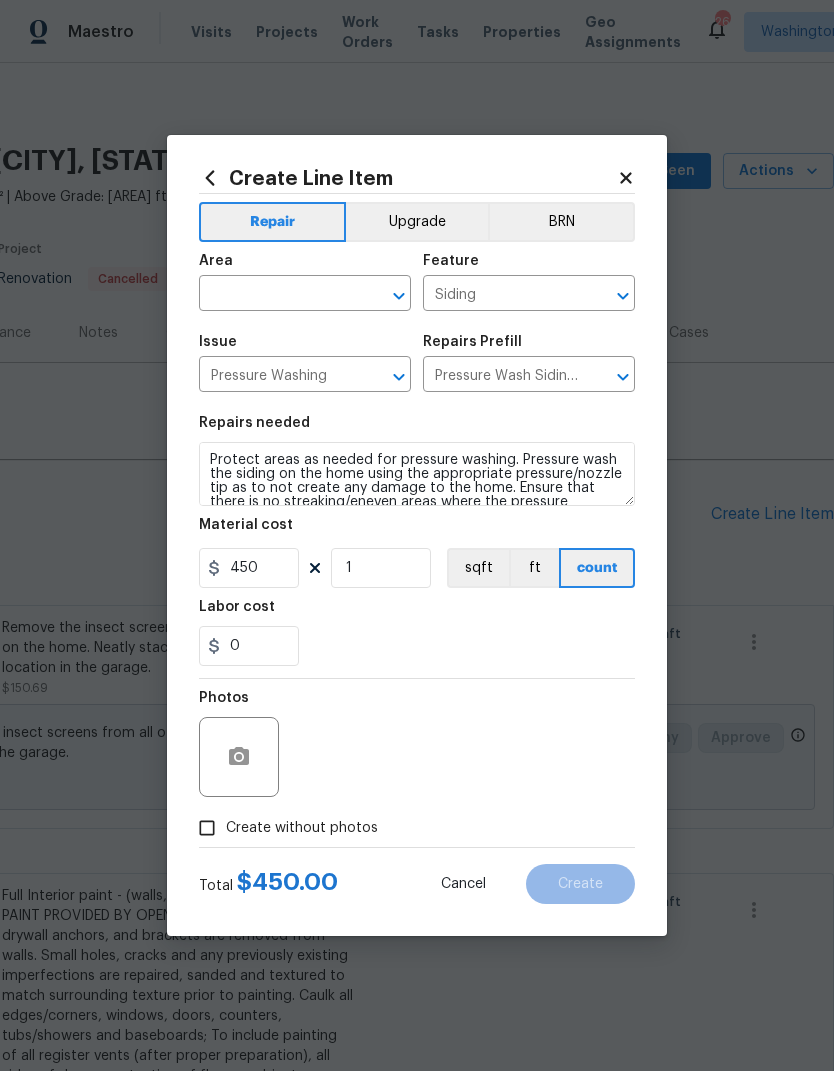 click at bounding box center [277, 295] 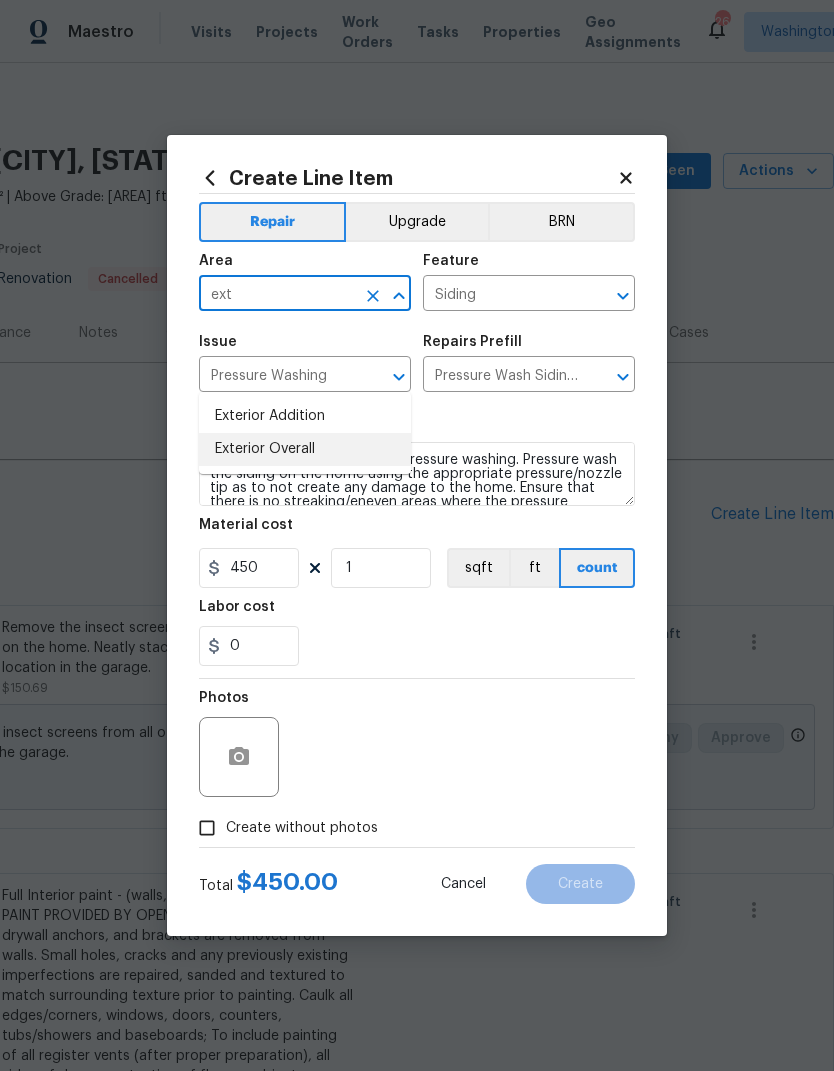 click on "Exterior Overall" at bounding box center (305, 449) 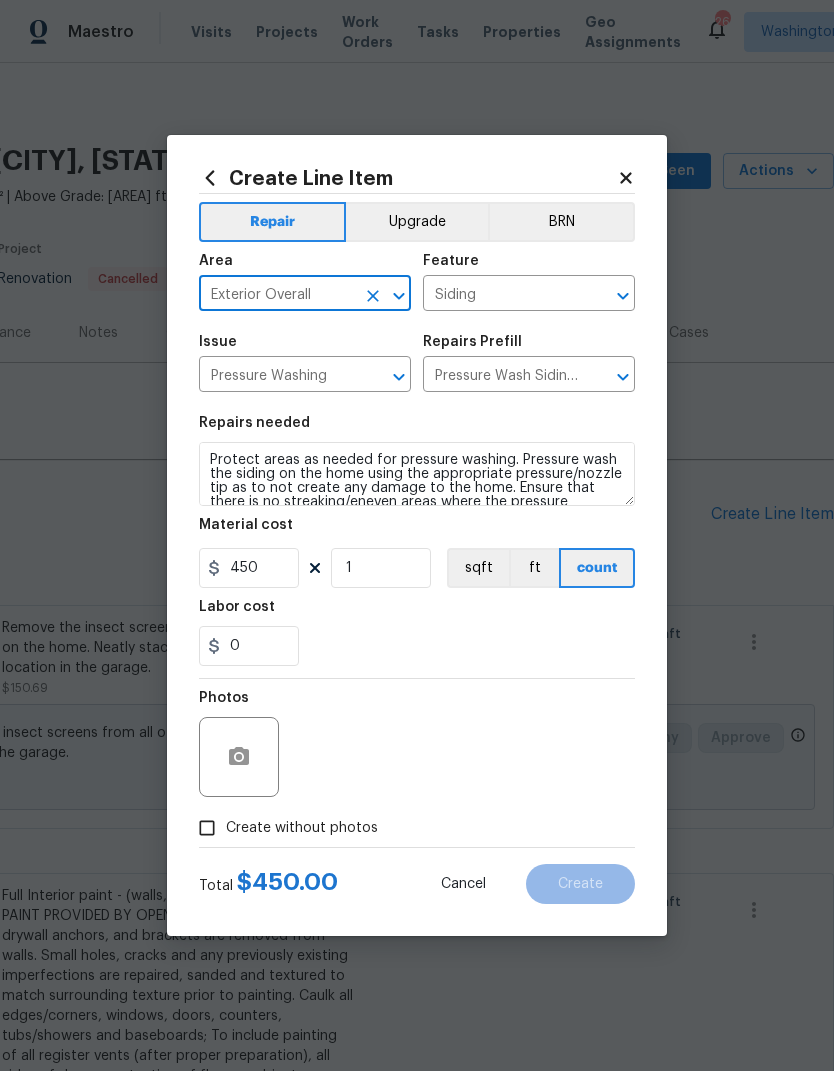 click on "0" at bounding box center (417, 646) 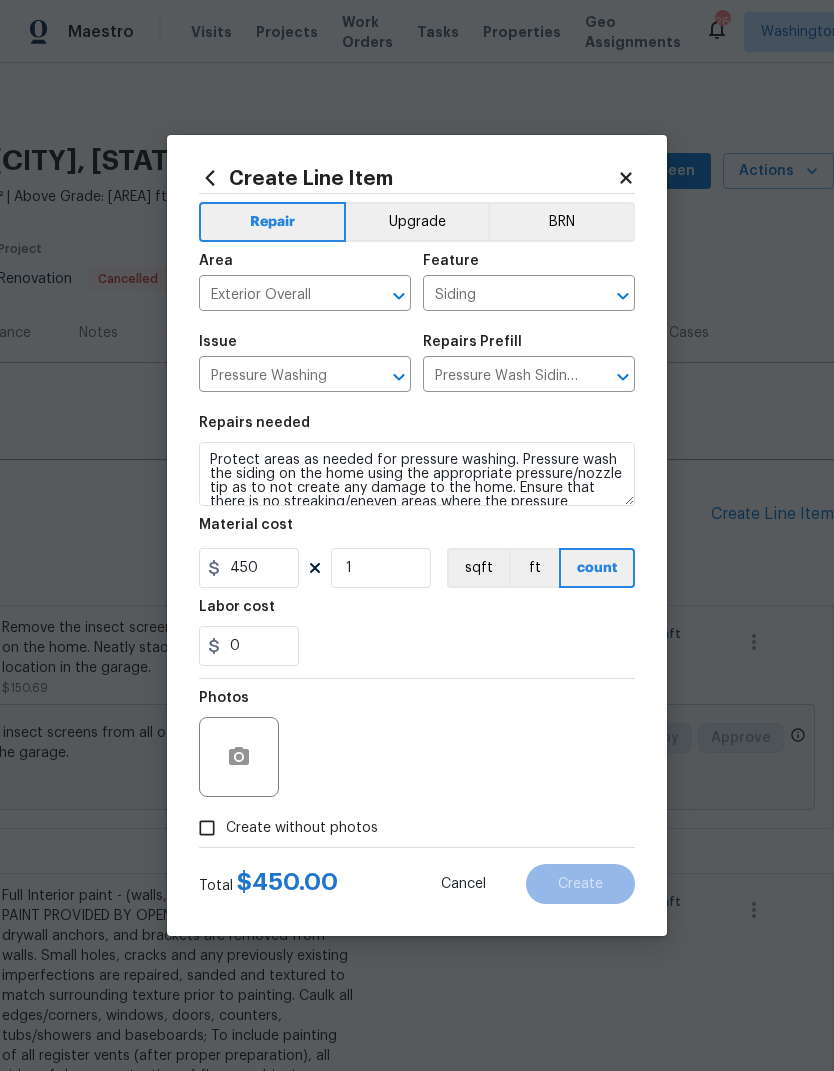 click on "Create without photos" at bounding box center [207, 828] 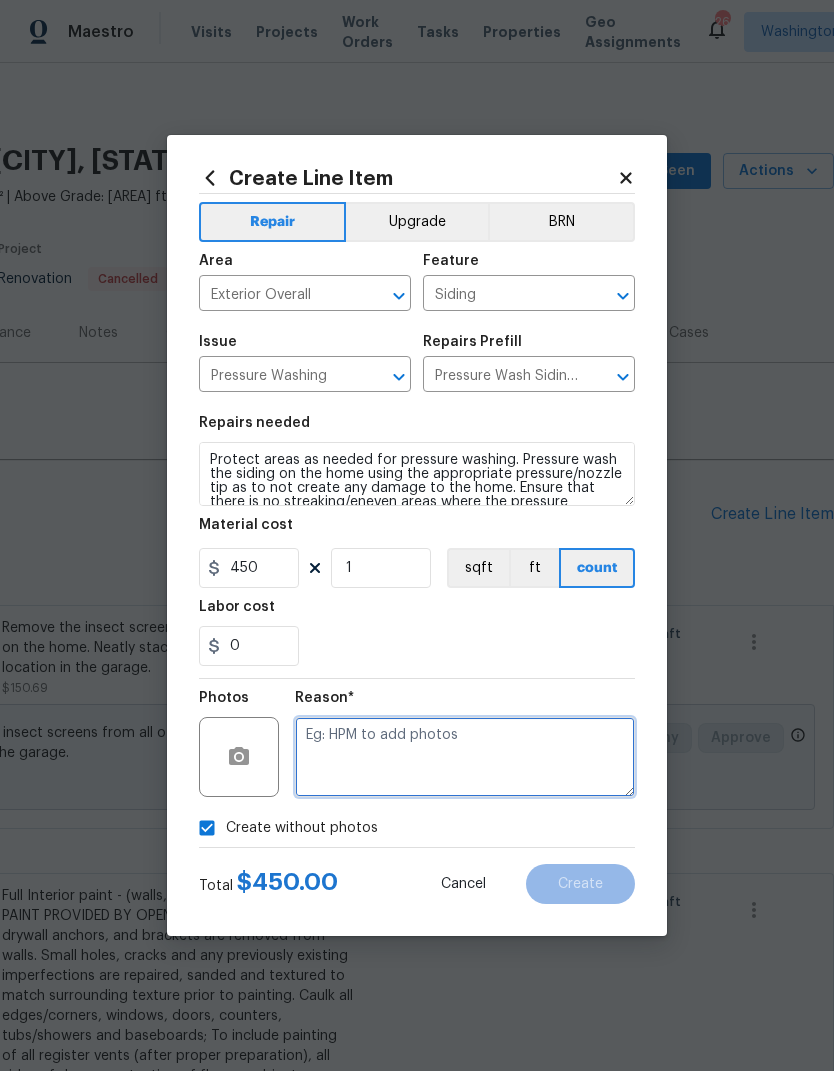 click at bounding box center [465, 757] 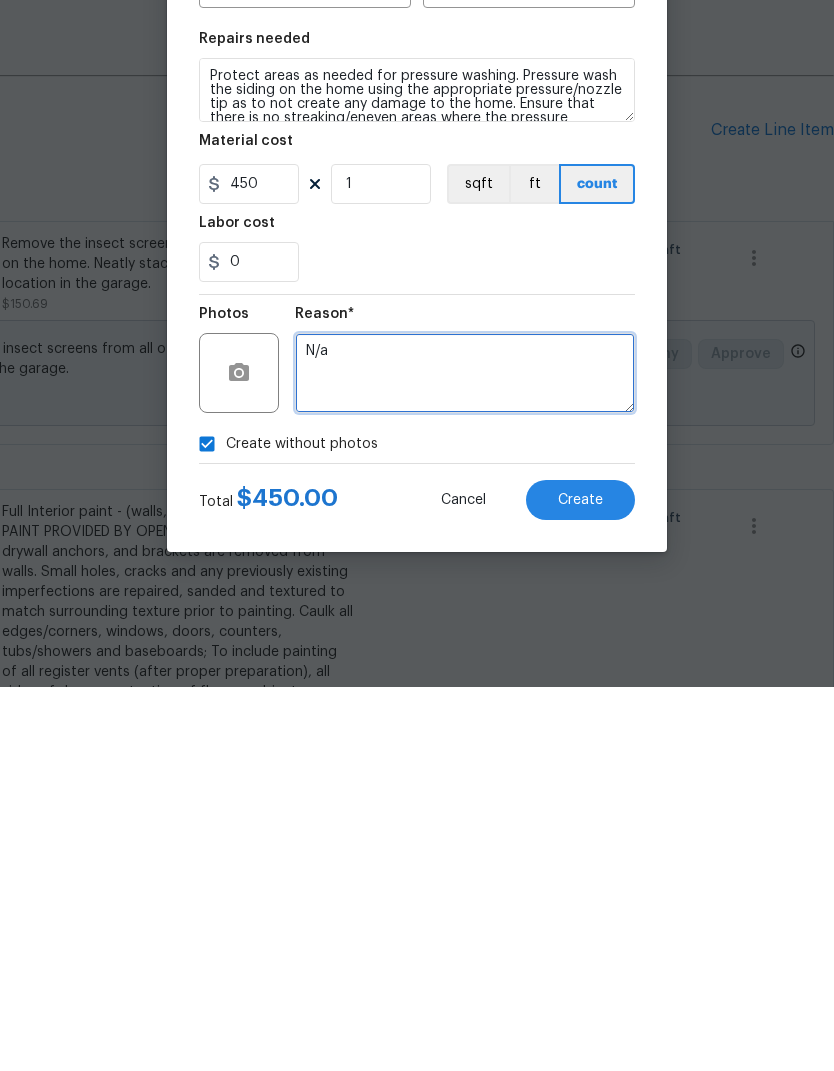 type on "N/a" 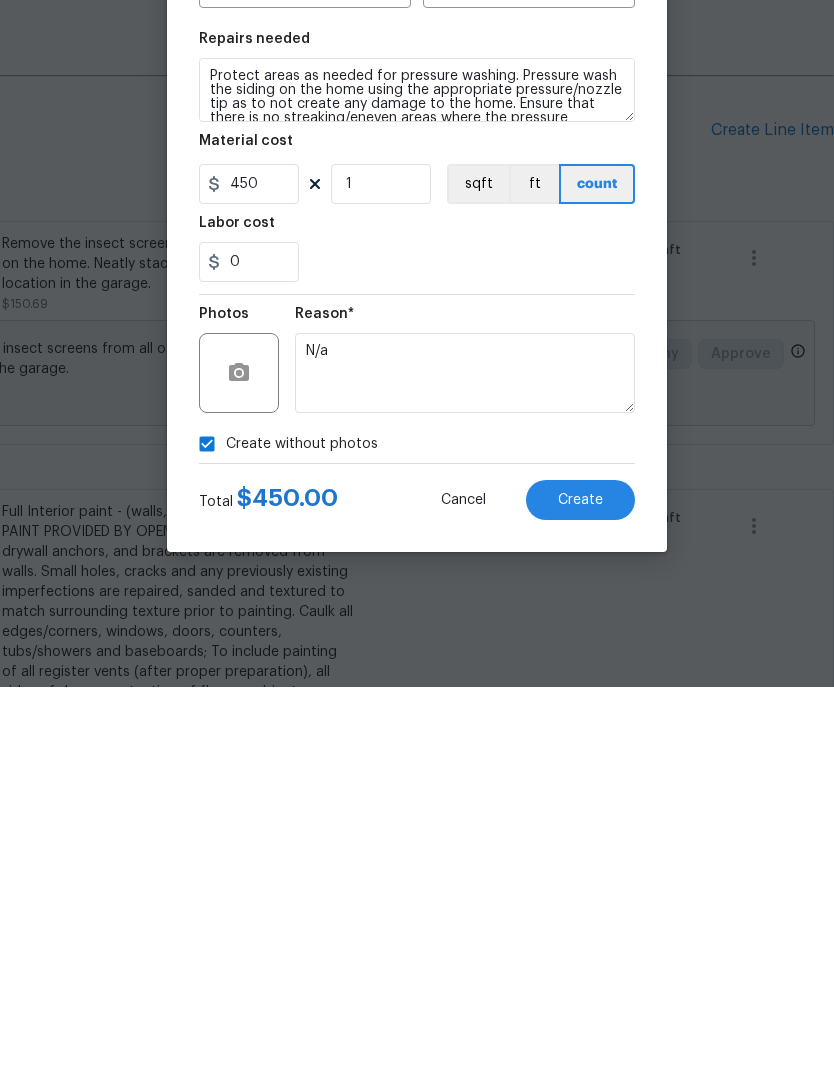 click on "Create" at bounding box center (580, 884) 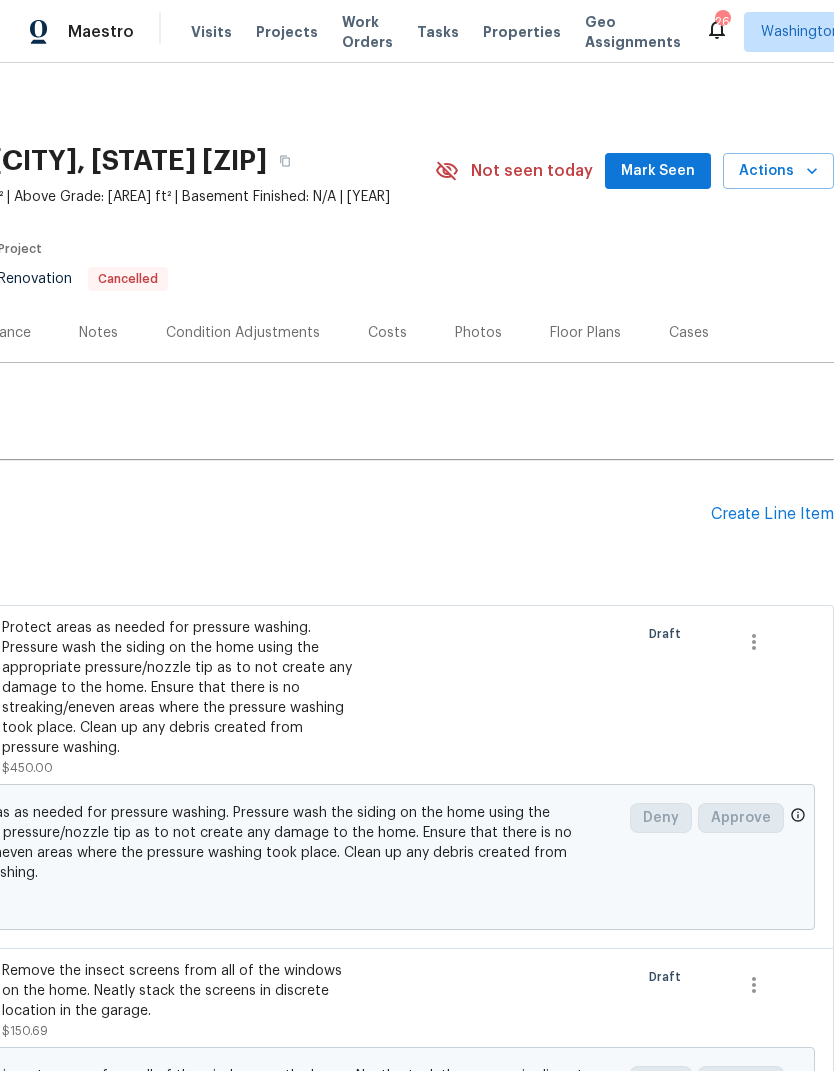click on "Create Line Item" at bounding box center (772, 514) 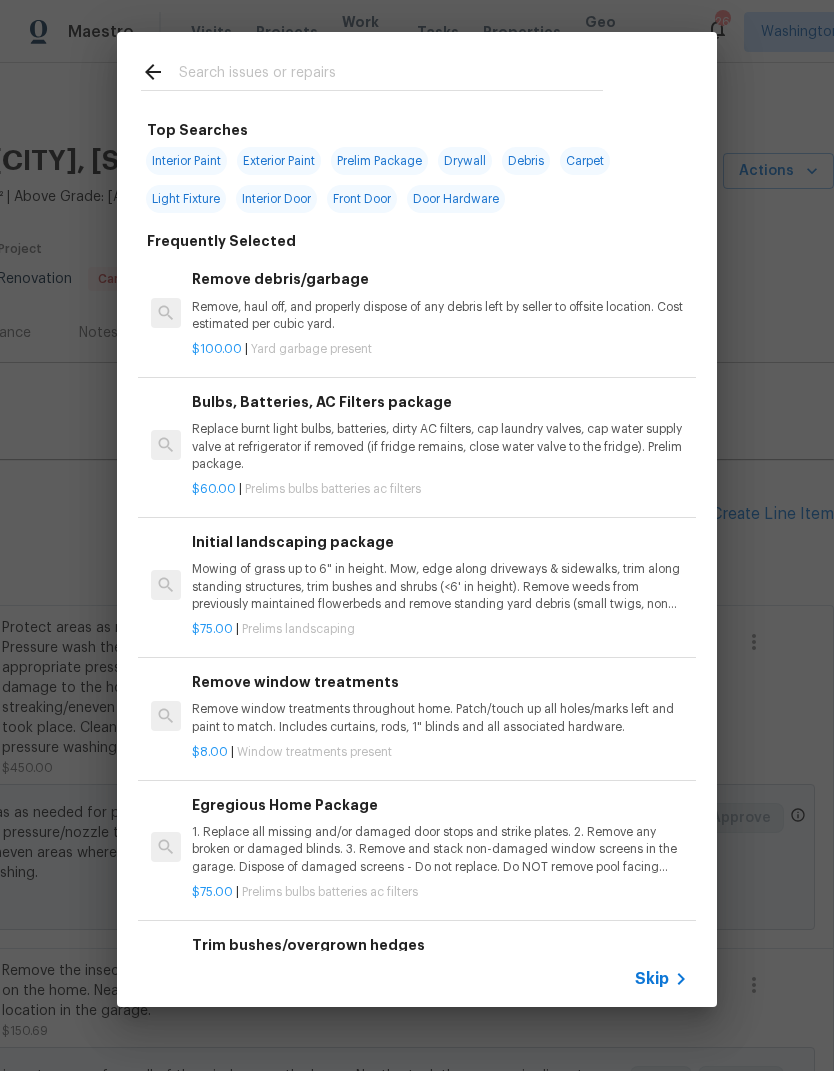 click at bounding box center [391, 75] 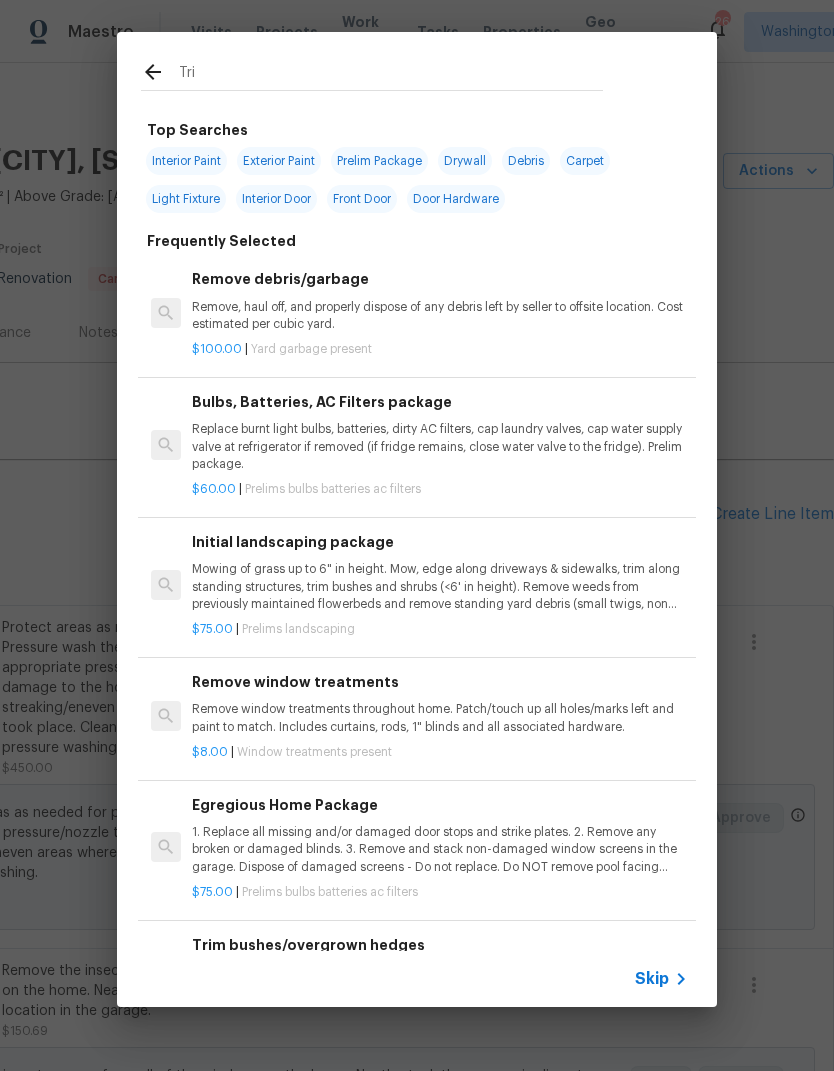type on "Trim" 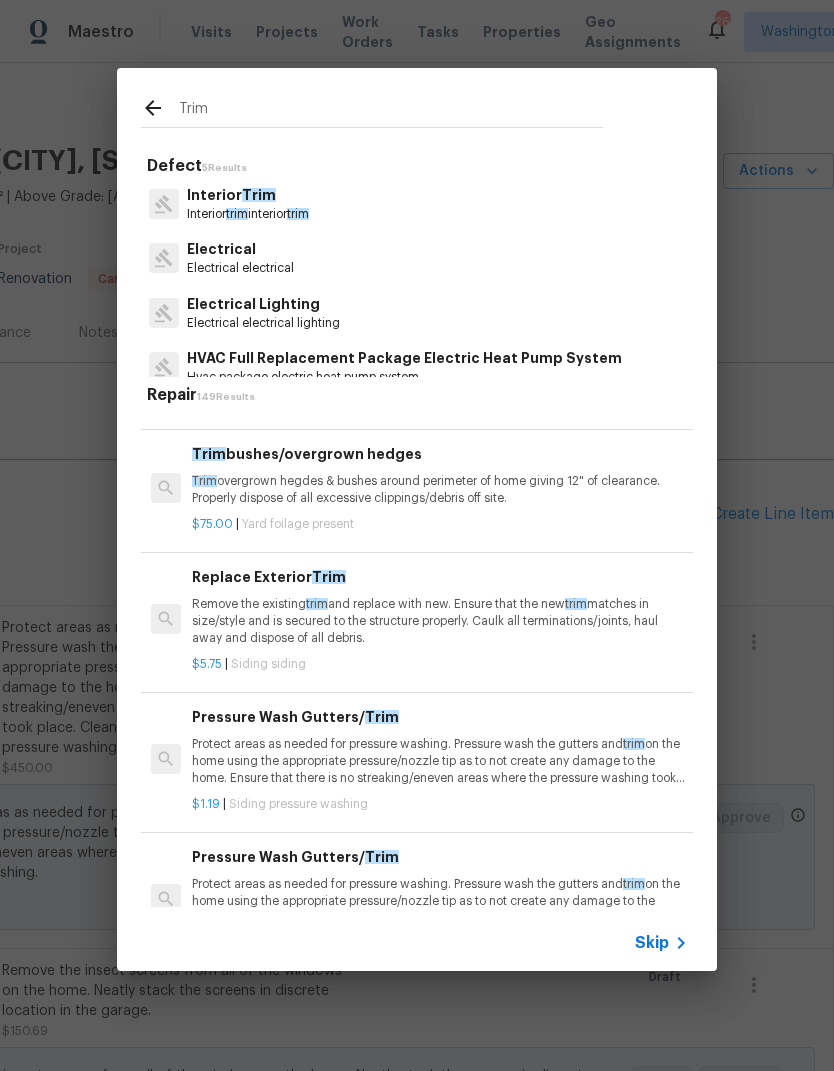 scroll, scrollTop: 3252, scrollLeft: 0, axis: vertical 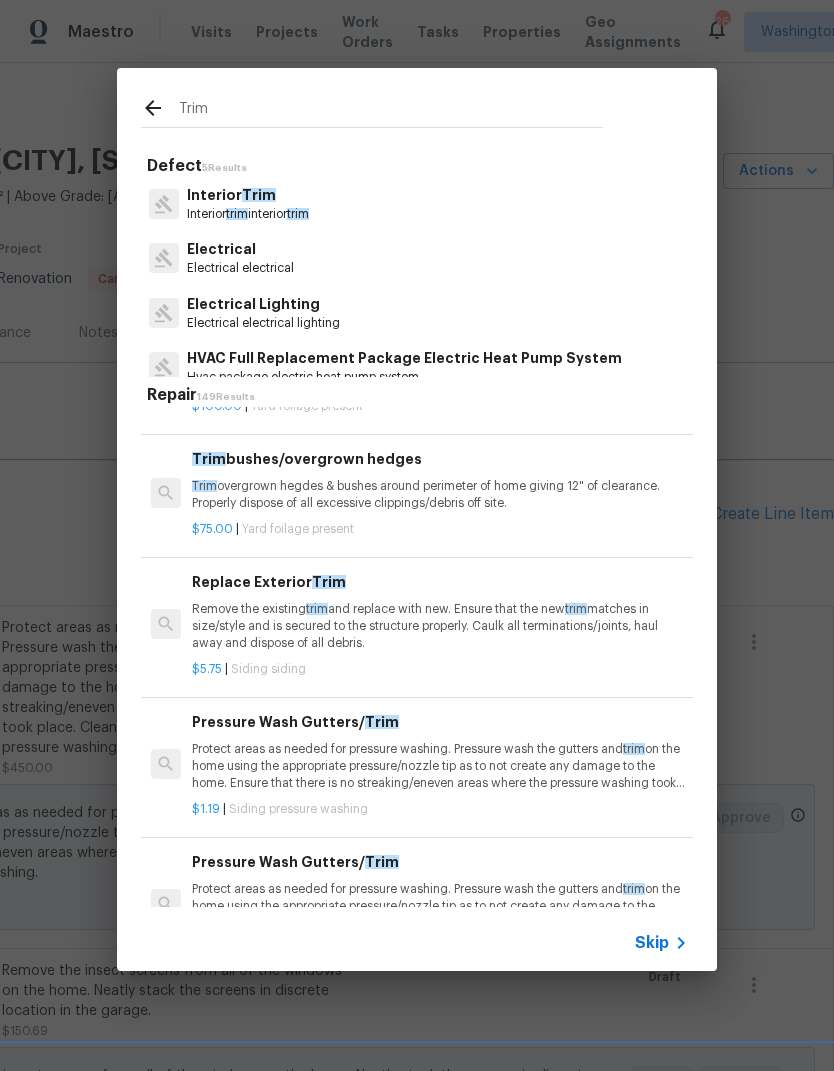 click on "Remove the existing  trim  and replace with new. Ensure that the new  trim  matches in size/style and is secured to the structure properly. Caulk all terminations/joints, haul away and dispose of all debris." at bounding box center [440, 626] 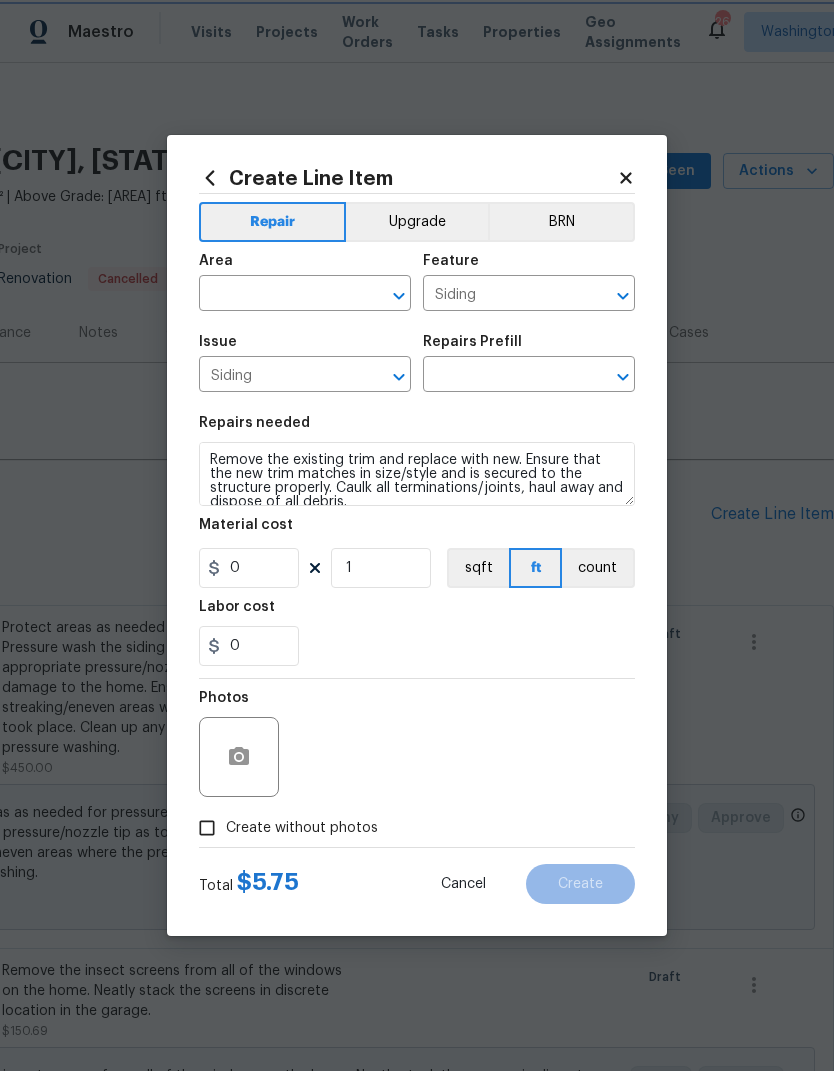 type on "Replace Exterior Trim $5.75" 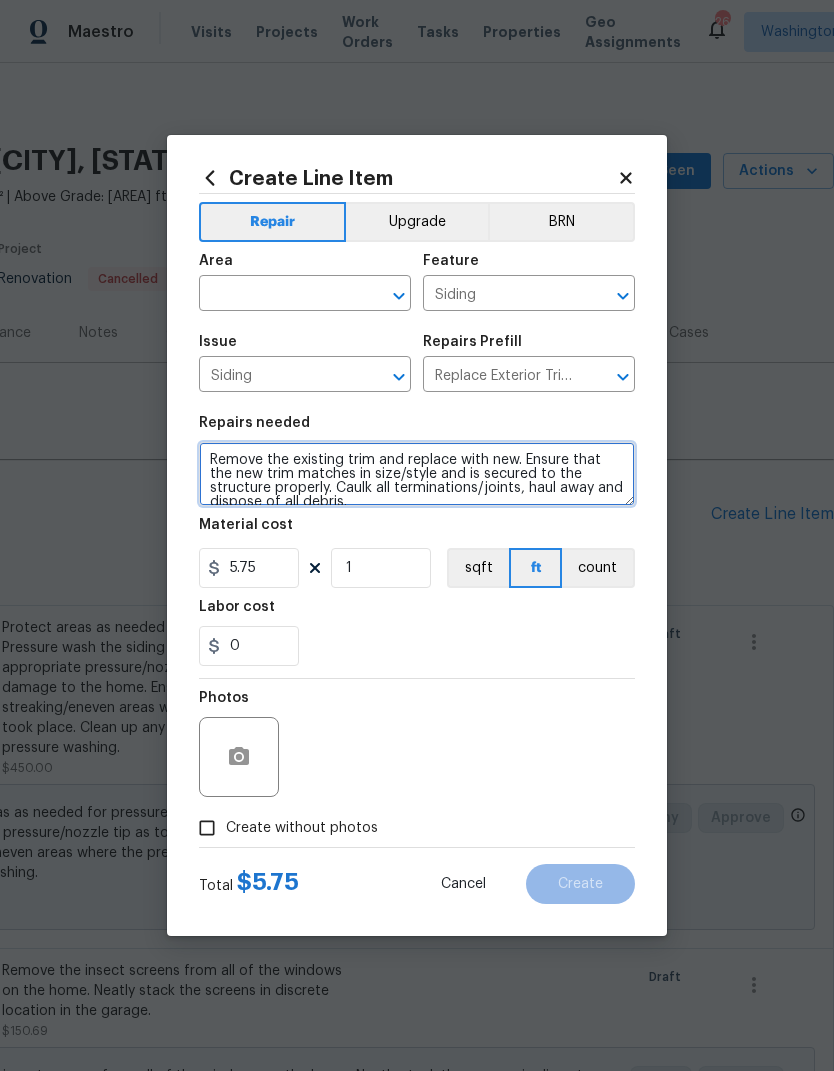 click on "Remove the existing trim and replace with new. Ensure that the new trim matches in size/style and is secured to the structure properly. Caulk all terminations/joints, haul away and dispose of all debris." at bounding box center (417, 474) 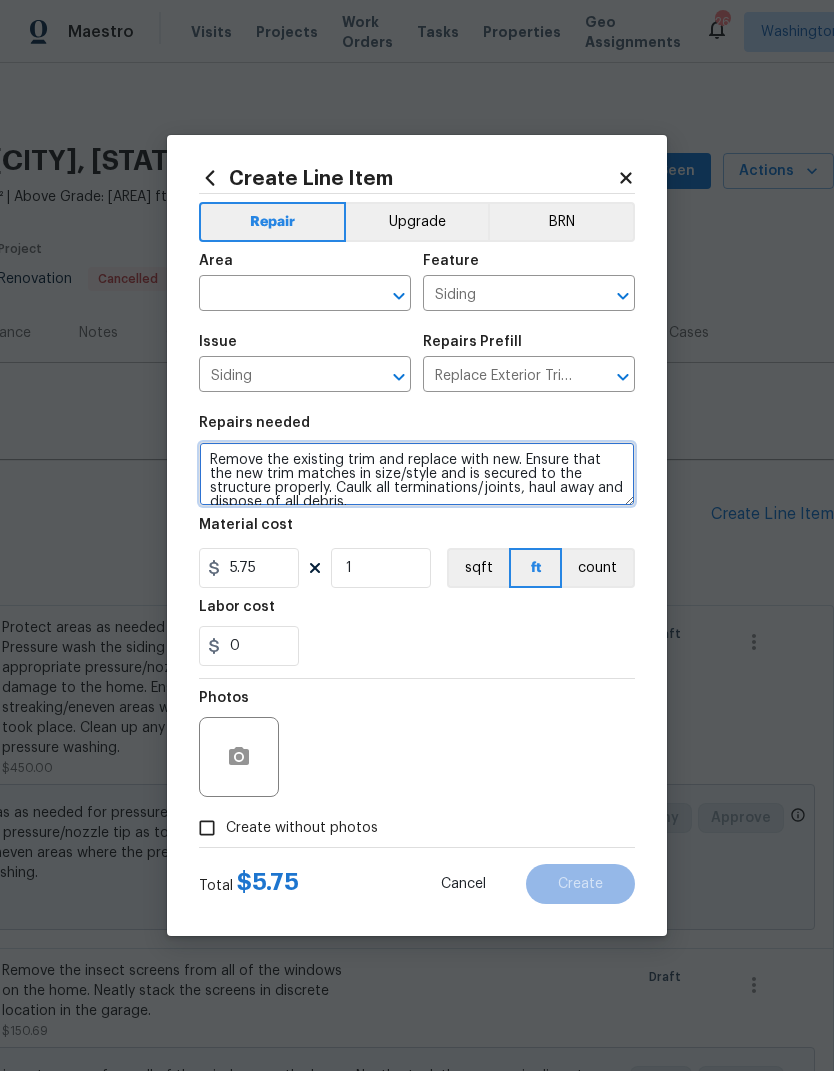 click on "Remove the existing trim and replace with new. Ensure that the new trim matches in size/style and is secured to the structure properly. Caulk all terminations/joints, haul away and dispose of all debris." at bounding box center (417, 474) 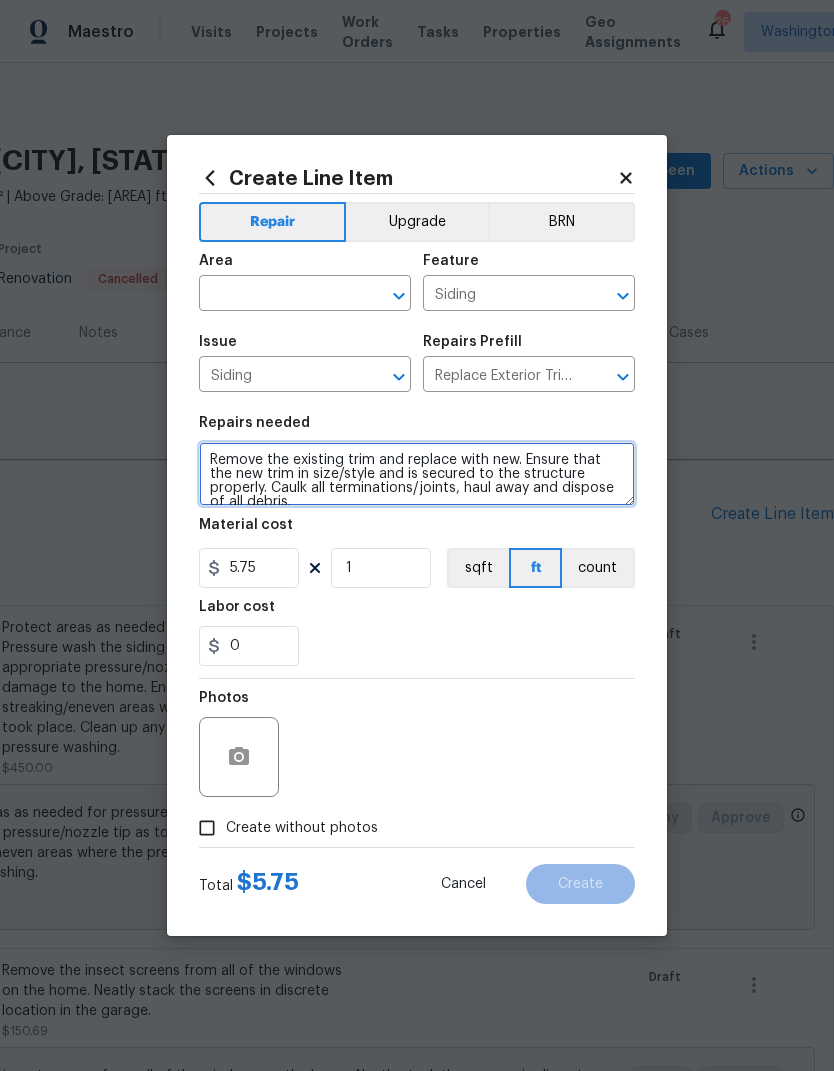 type on "Remove the existing trim and replace with new. Ensure that the new tri in size/style and is secured to the structure properly. Caulk all terminations/joints, haul away and dispose of all debris." 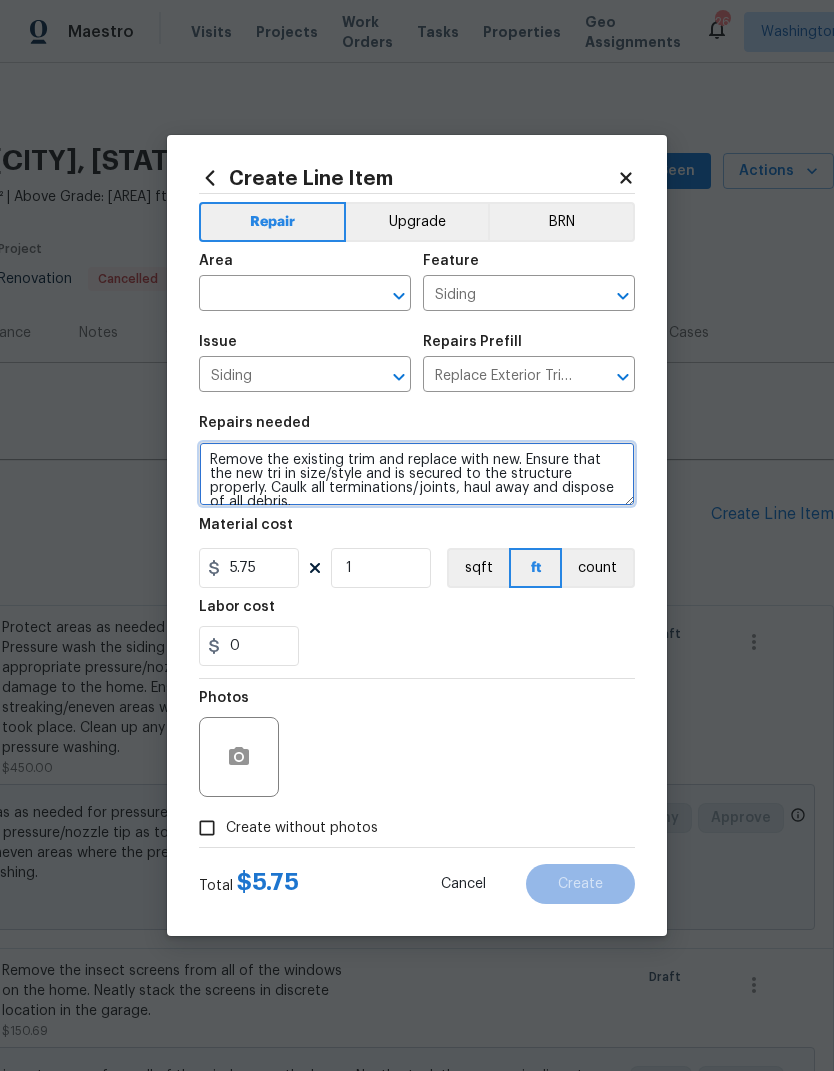 click on "Remove the existing trim and replace with new. Ensure that the new tri in size/style and is secured to the structure properly. Caulk all terminations/joints, haul away and dispose of all debris." at bounding box center [417, 474] 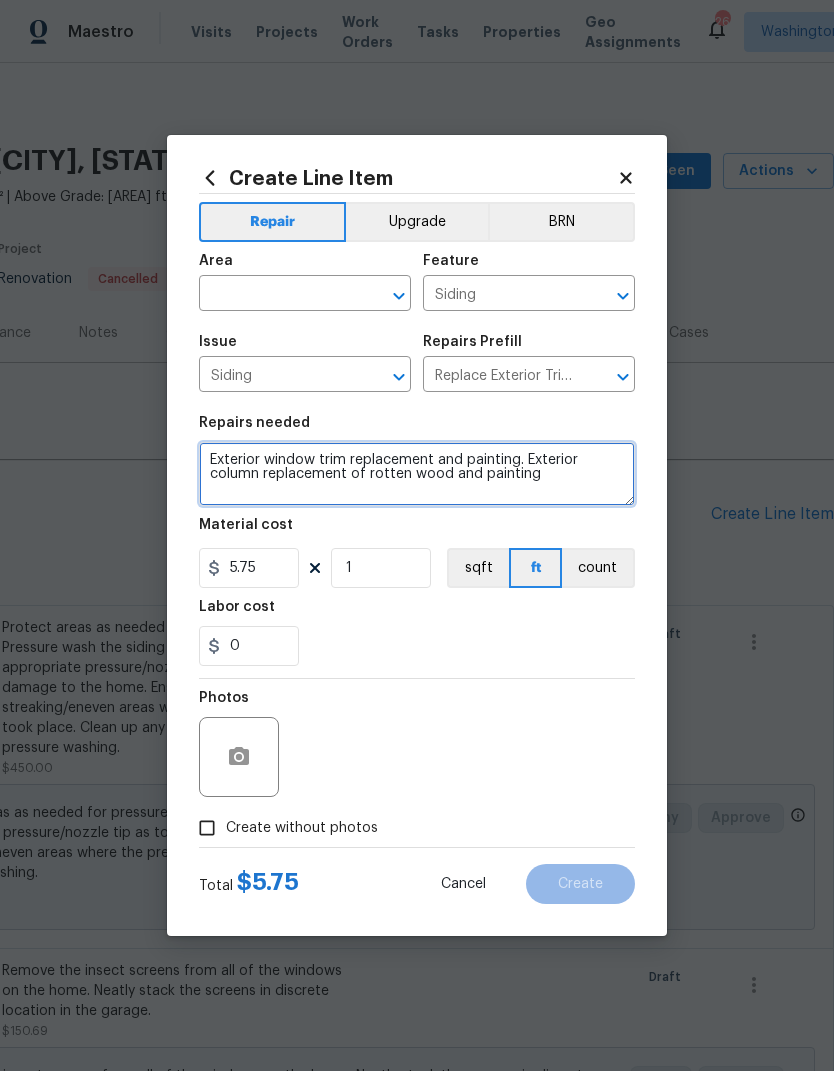 type on "Exterior window trim replacement and painting. Exterior column replacement of rotten wood and painting" 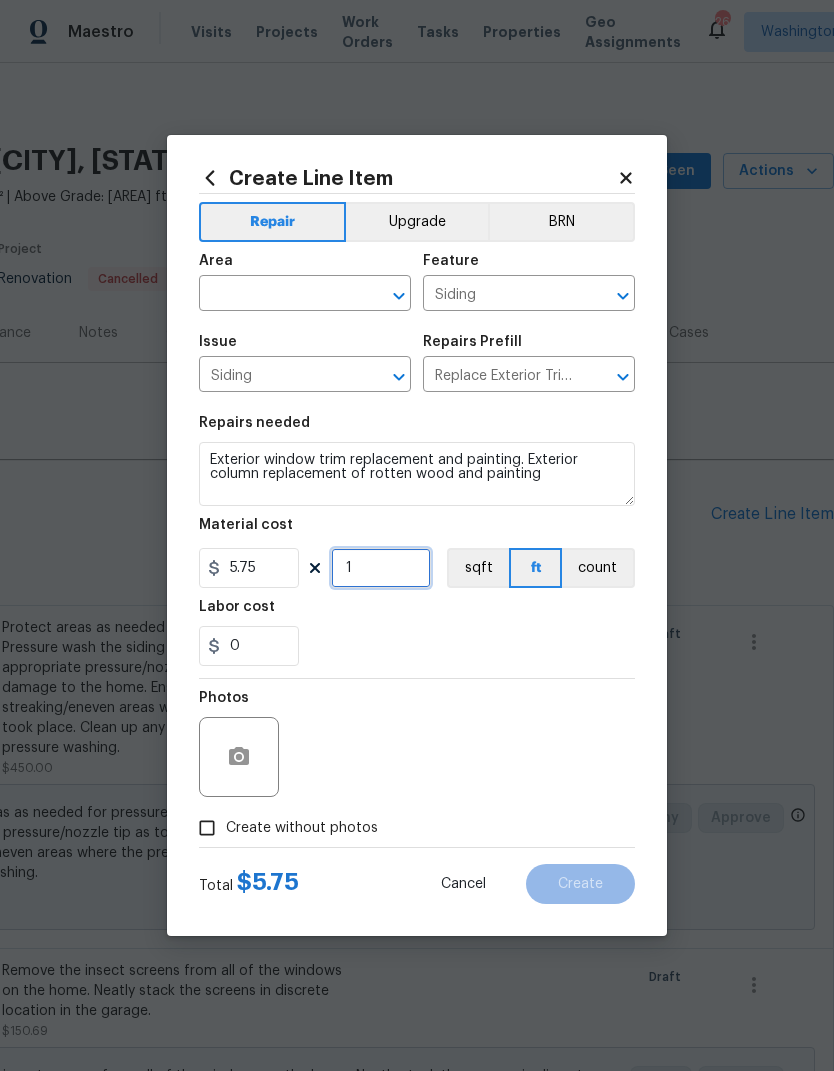 click on "1" at bounding box center (381, 568) 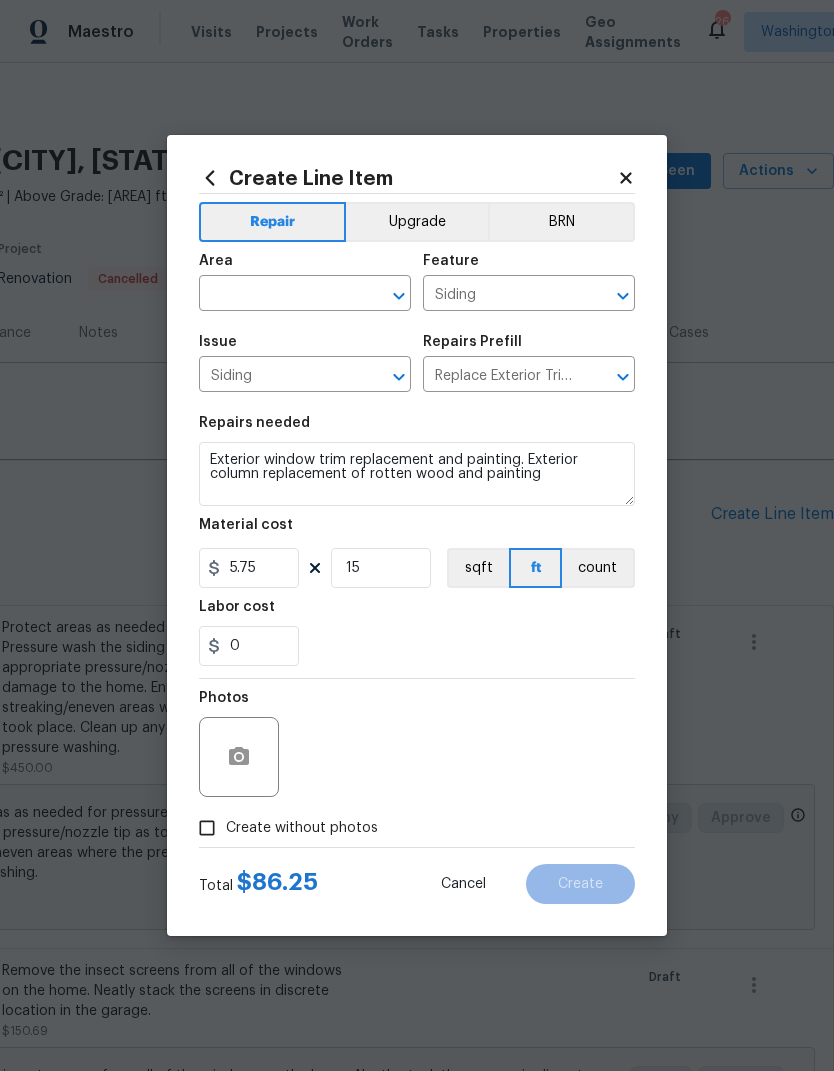 click on "Labor cost" at bounding box center [417, 613] 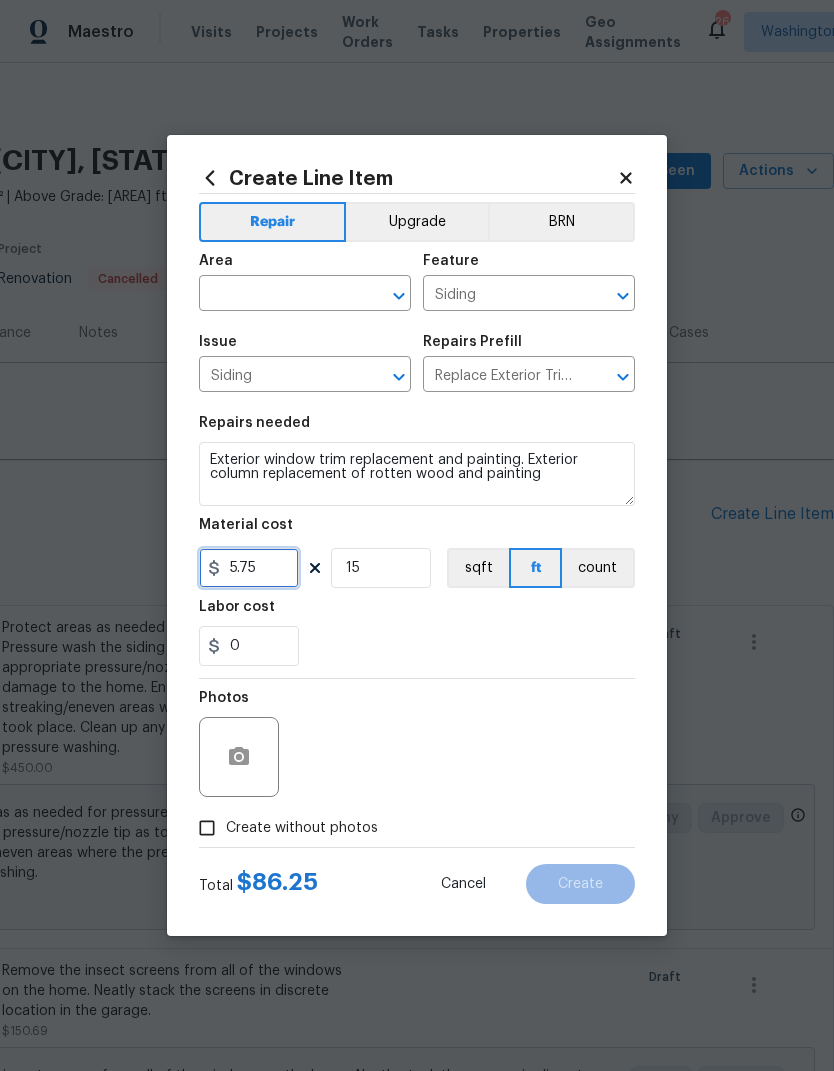 click on "5.75" at bounding box center [249, 568] 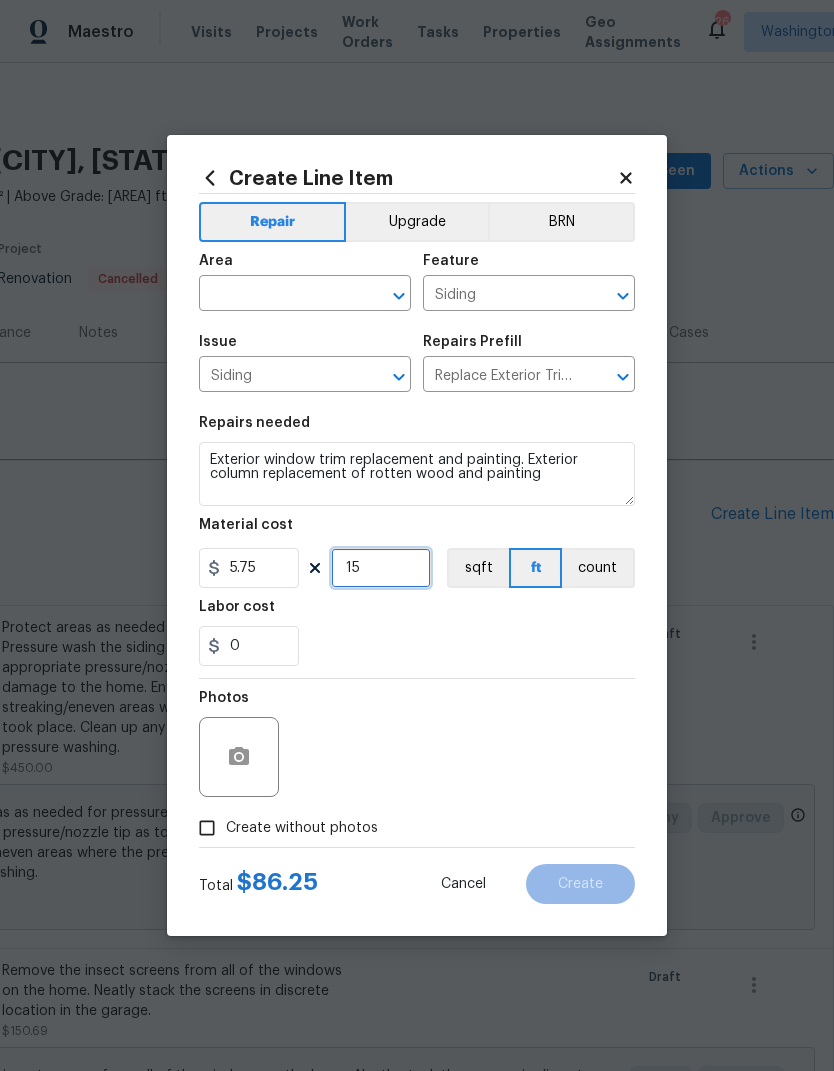 click on "15" at bounding box center [381, 568] 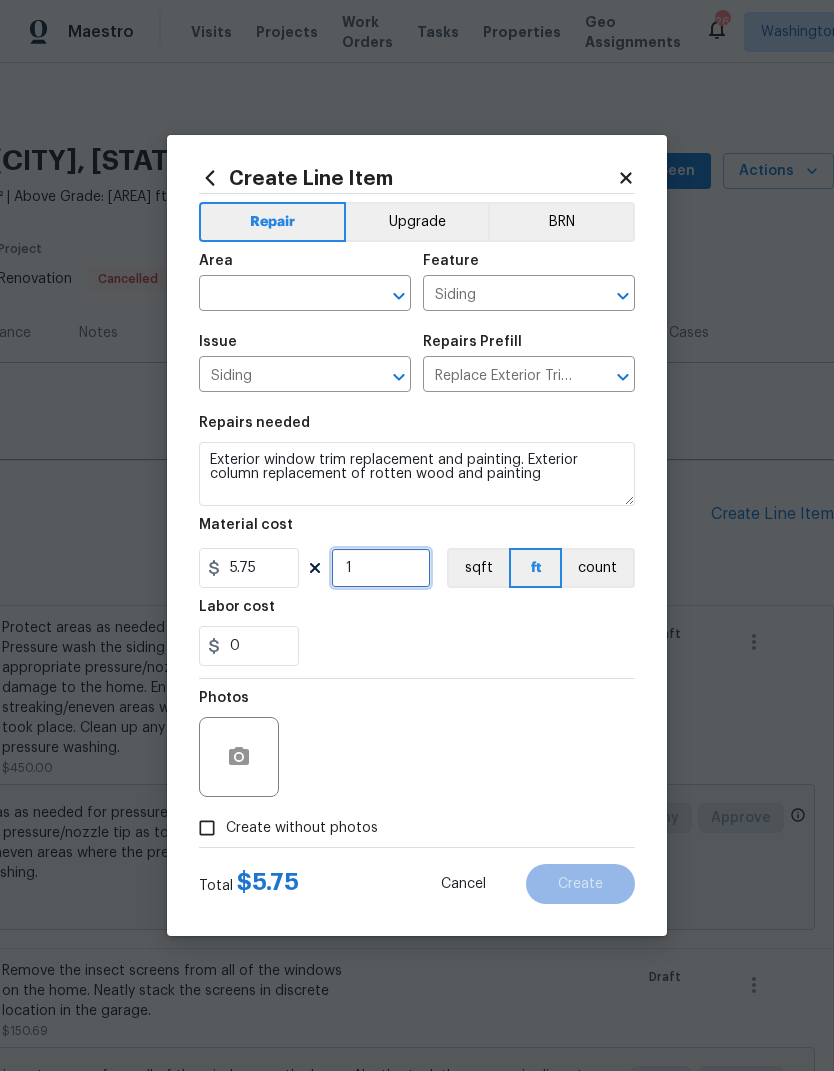 type on "1" 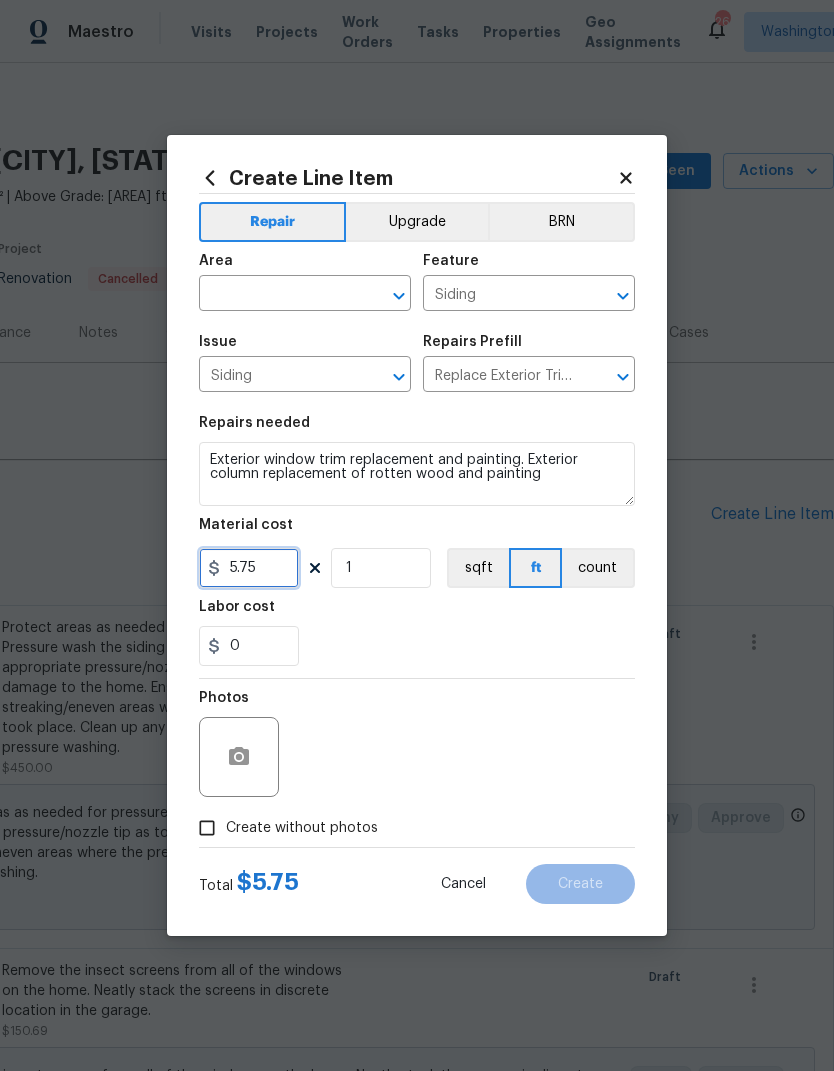 click on "5.75" at bounding box center (249, 568) 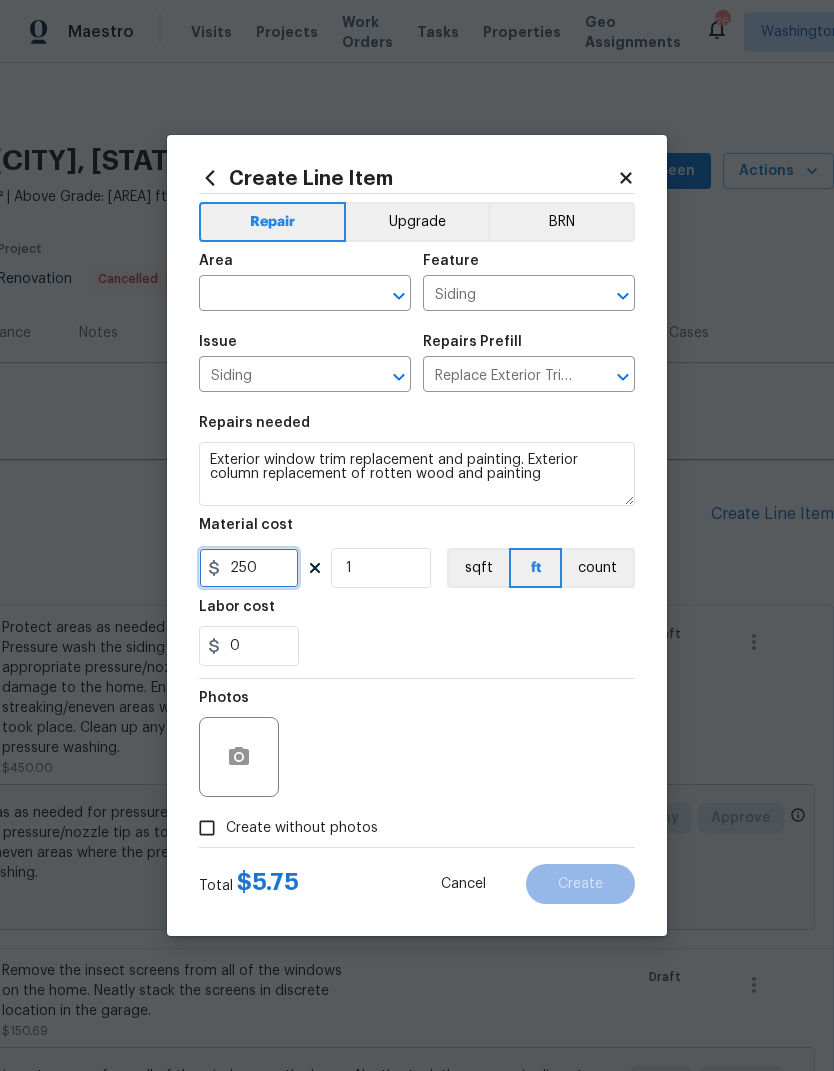type on "250" 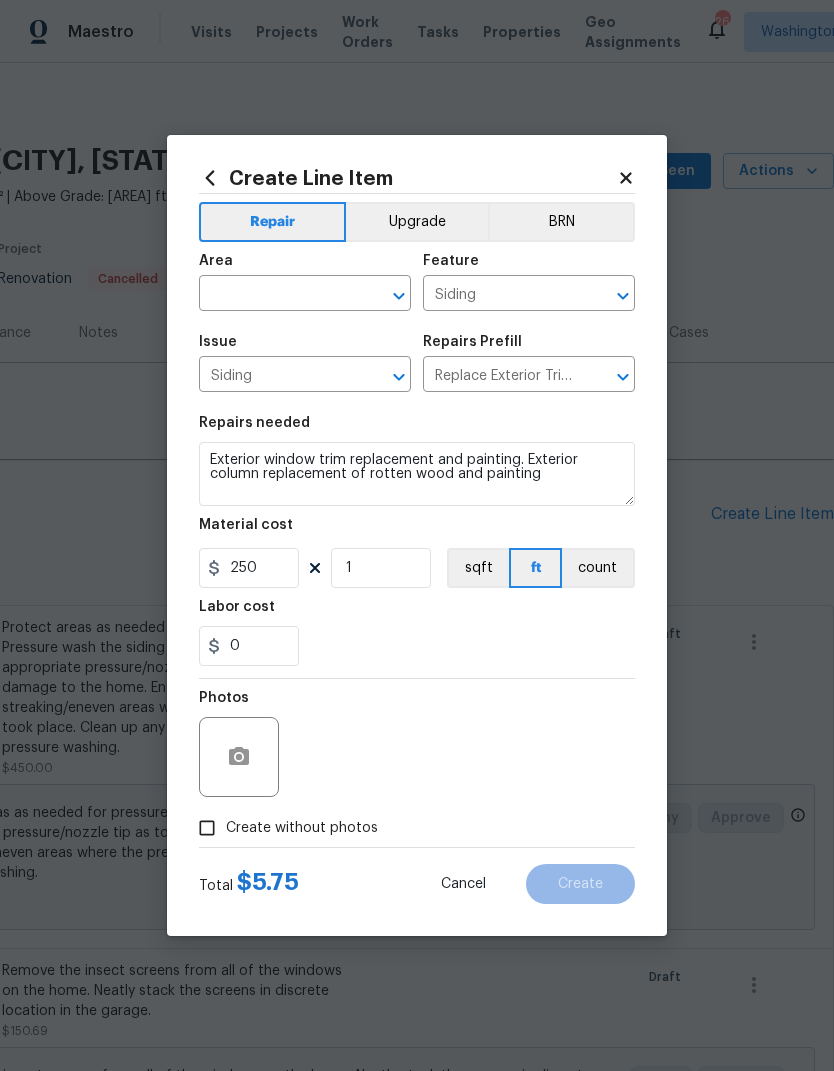 click on "0" at bounding box center (417, 646) 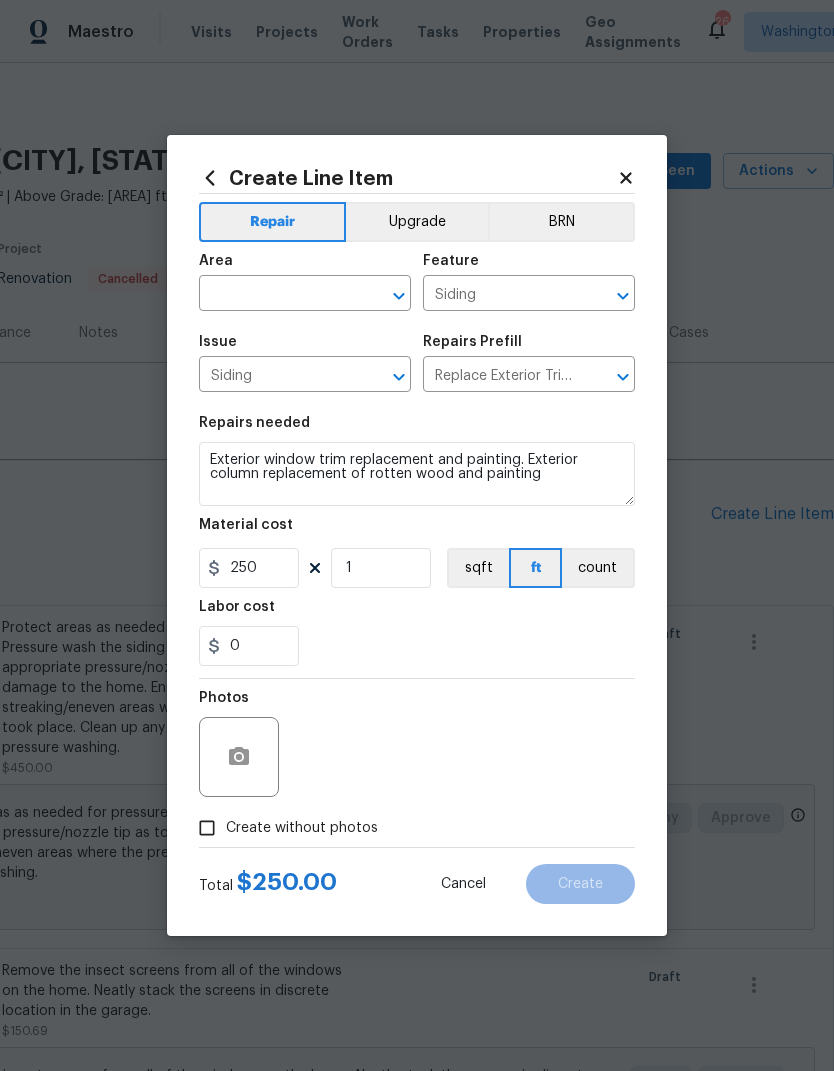 click on "Area" at bounding box center (305, 267) 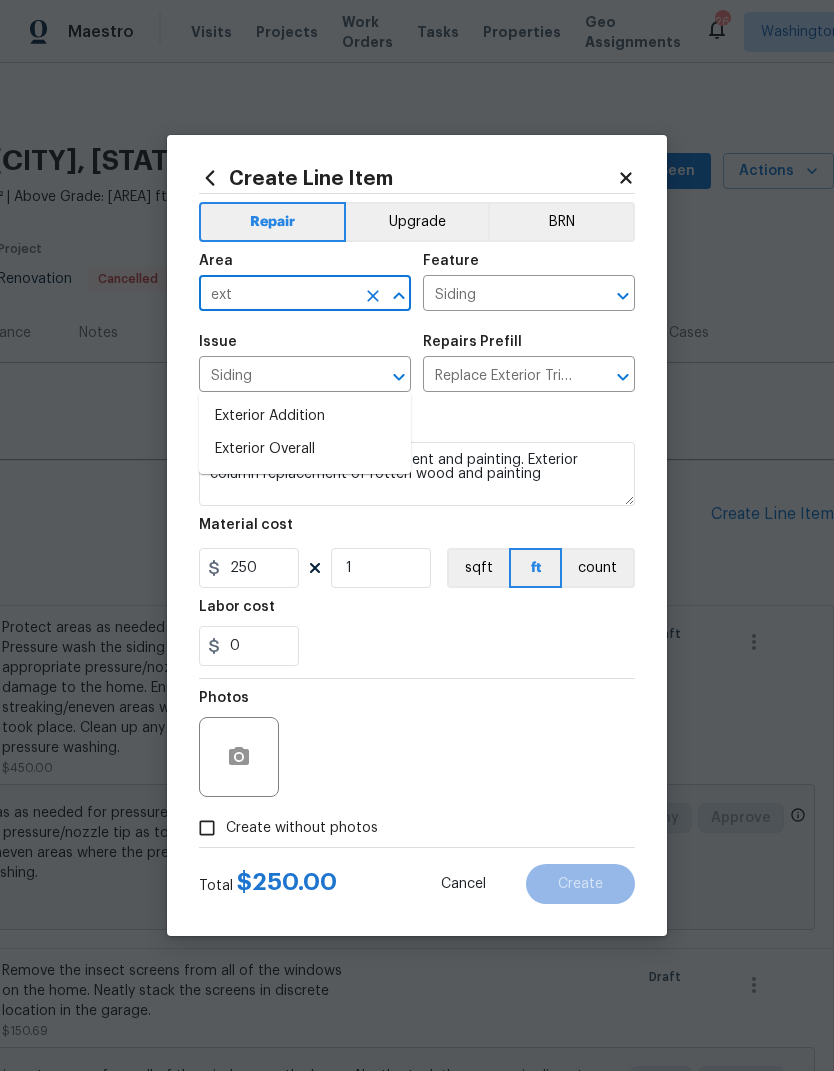 click on "Exterior Overall" at bounding box center [305, 449] 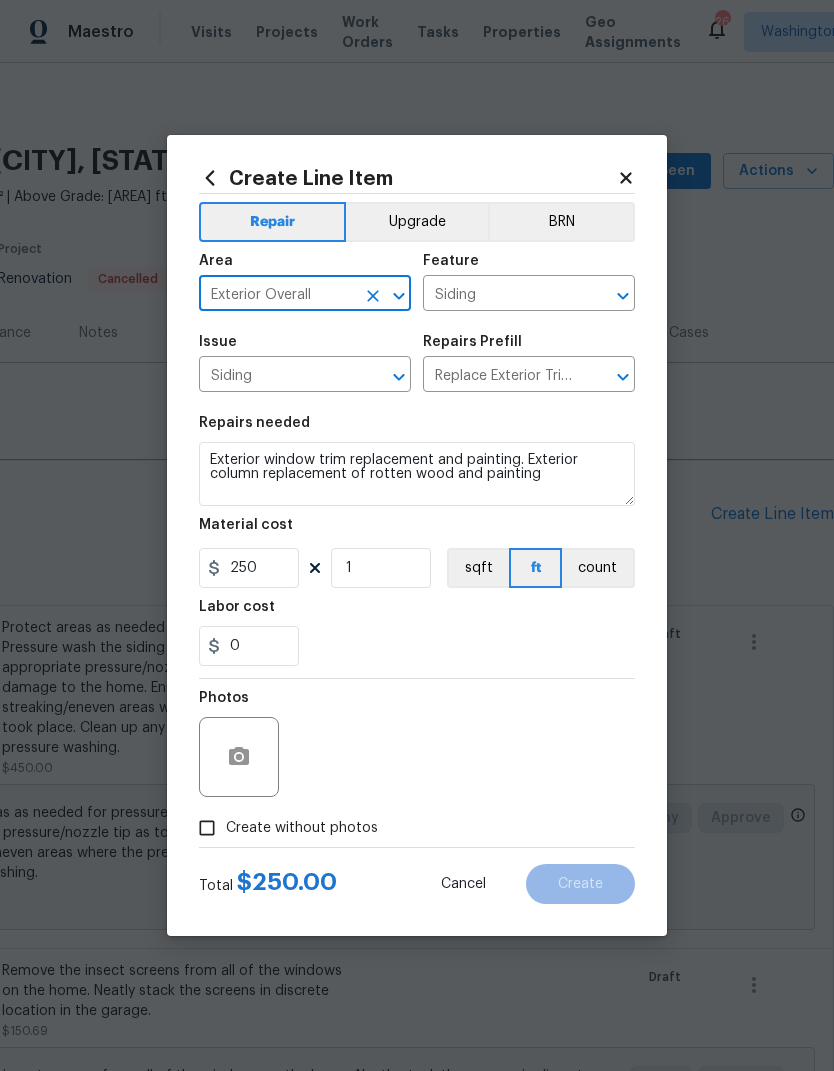 click on "0" at bounding box center [417, 646] 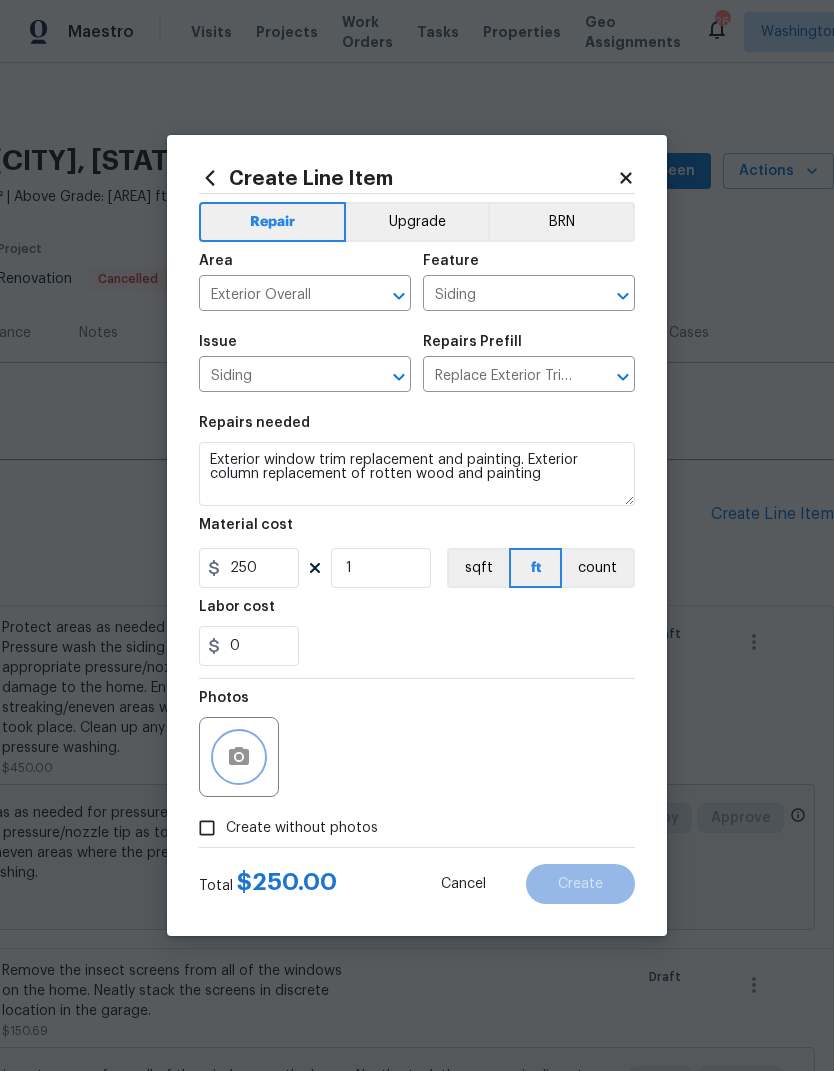 click 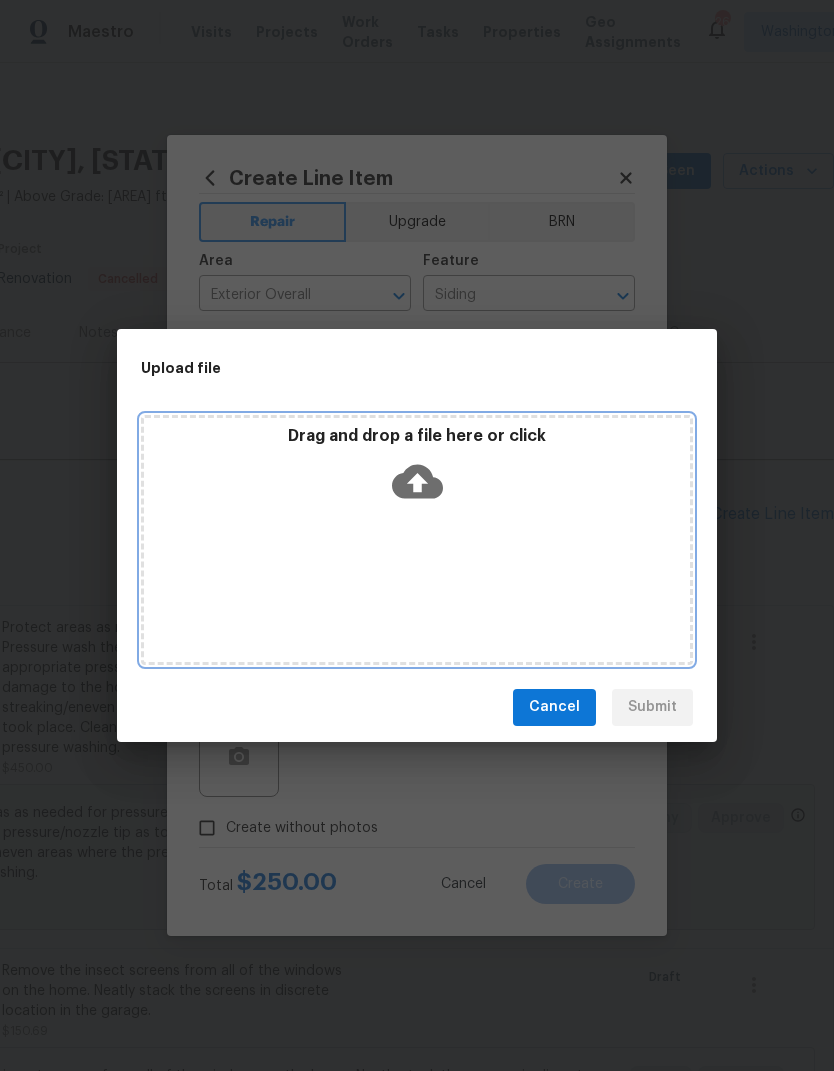 click on "Drag and drop a file here or click" at bounding box center (417, 540) 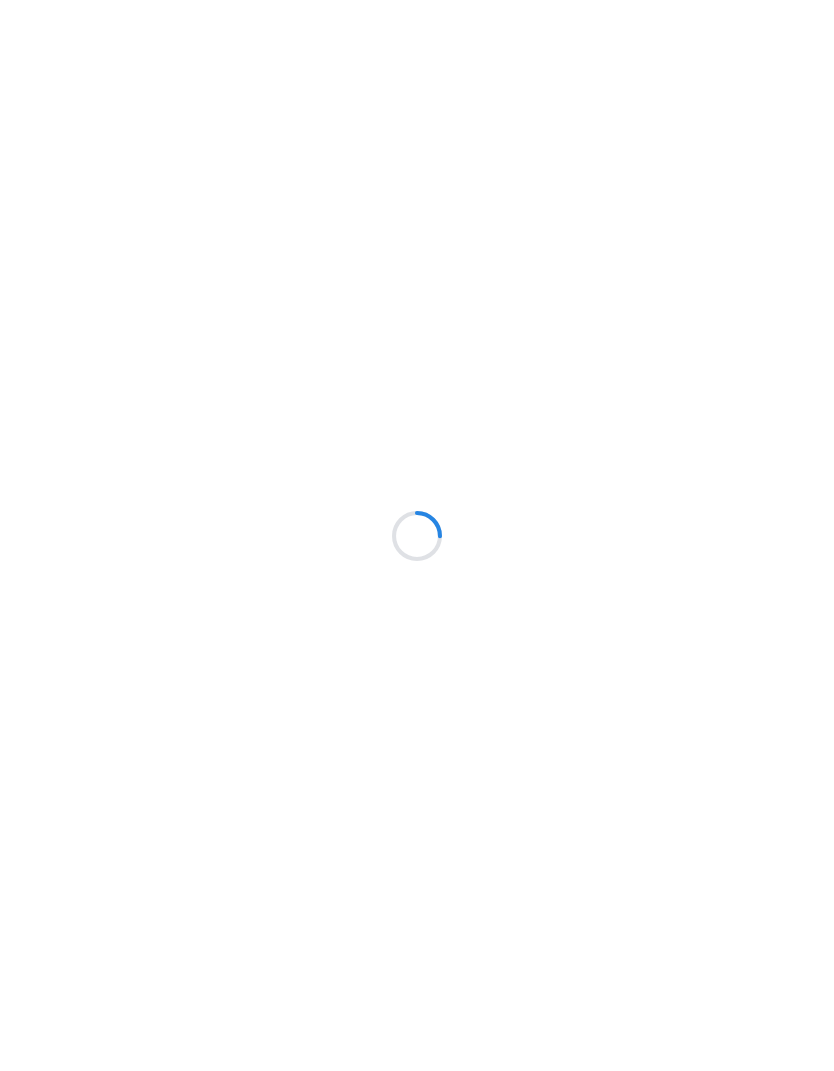 scroll, scrollTop: 0, scrollLeft: 0, axis: both 